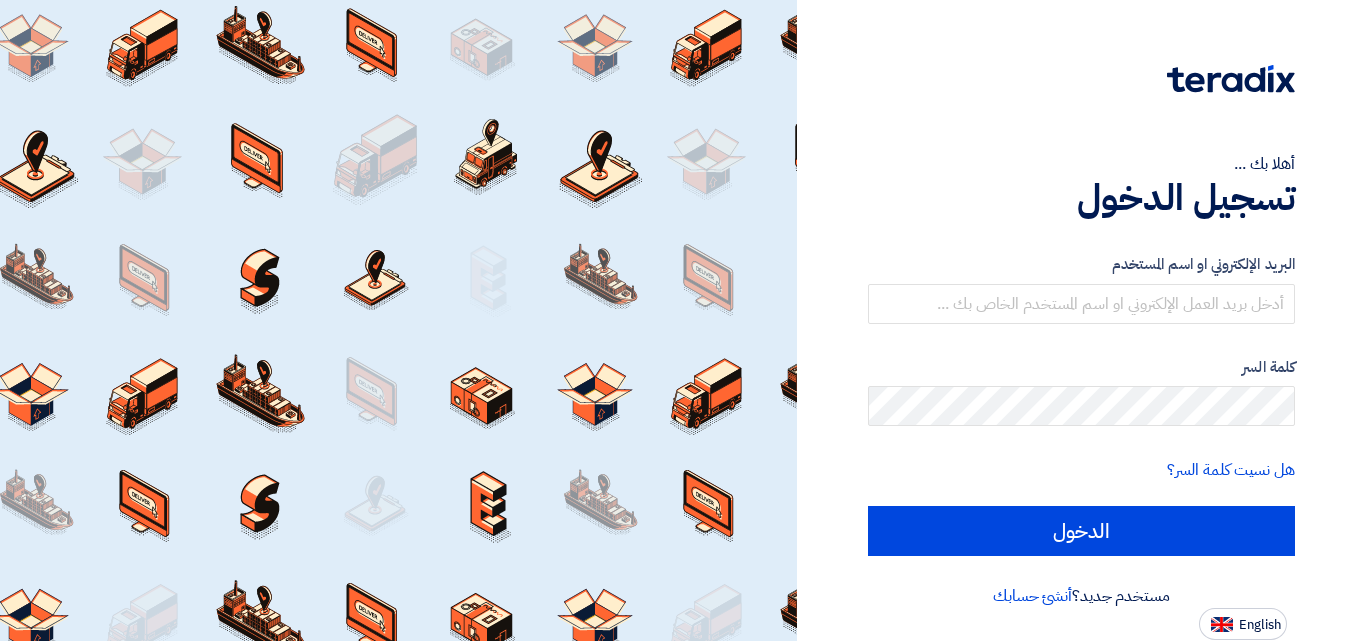 scroll, scrollTop: 0, scrollLeft: 0, axis: both 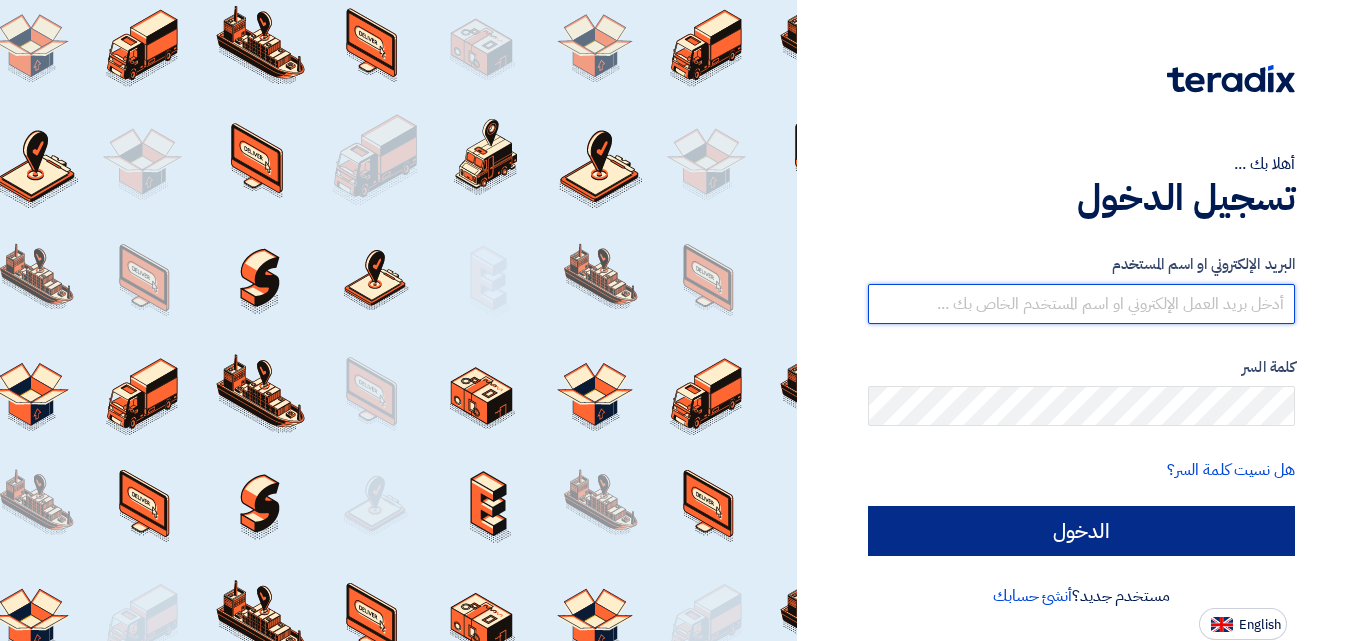 type on "support@example.com" 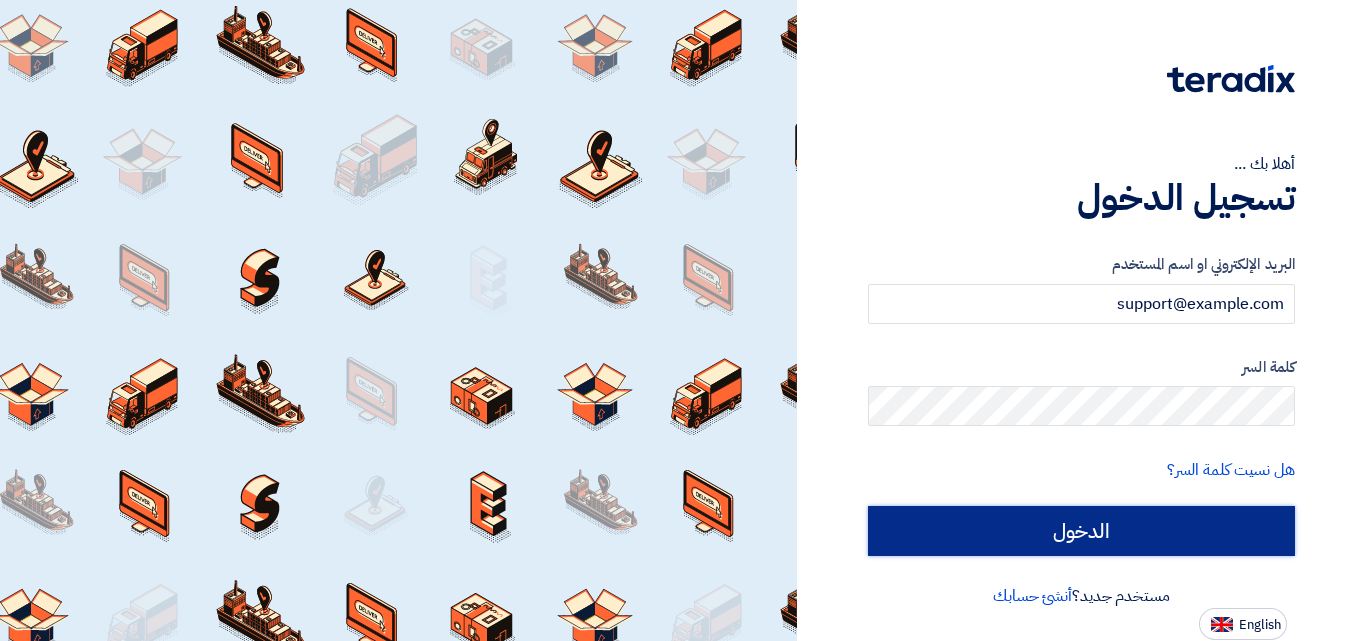 click on "الدخول" 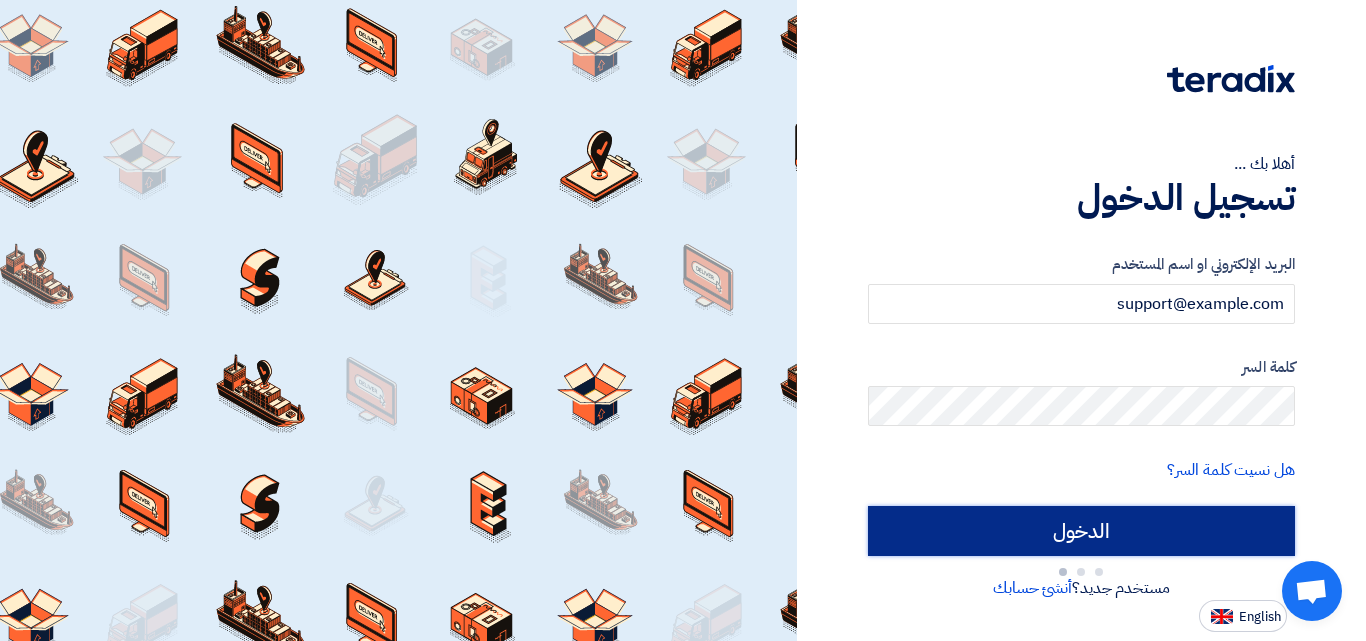 type on "Sign in" 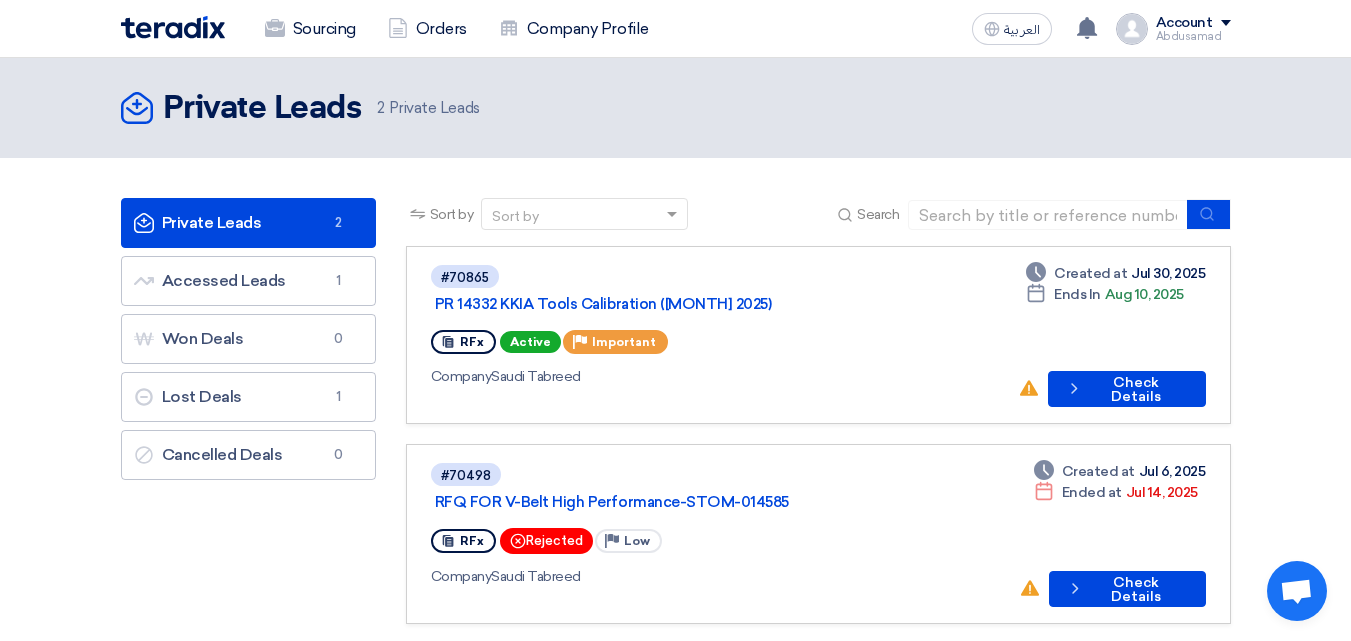 click on "Company  Saudi Tabreed" 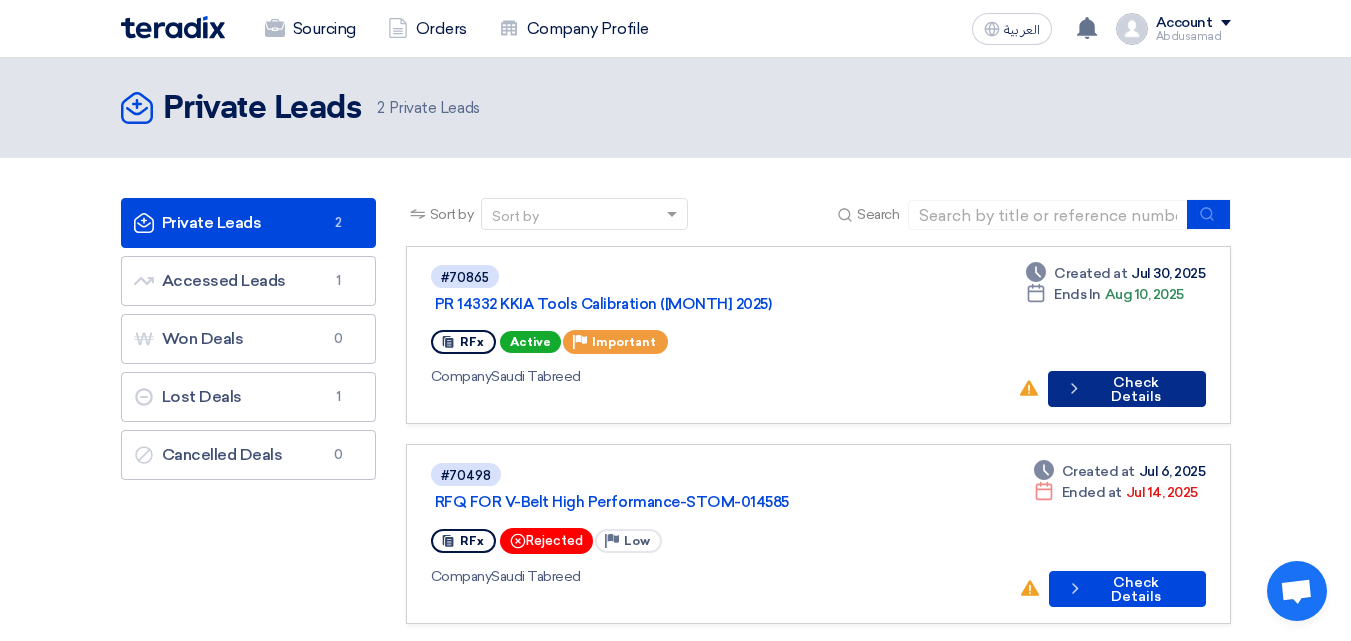 click on "Check details
Check Details" 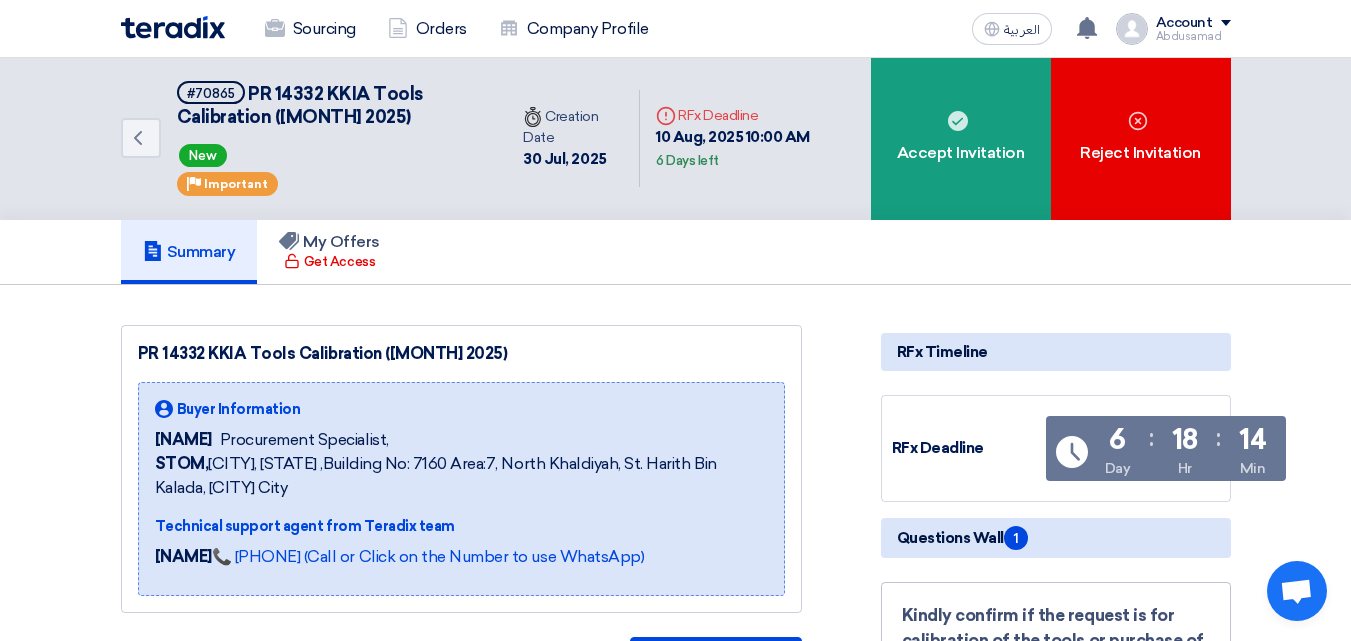 scroll, scrollTop: 0, scrollLeft: 0, axis: both 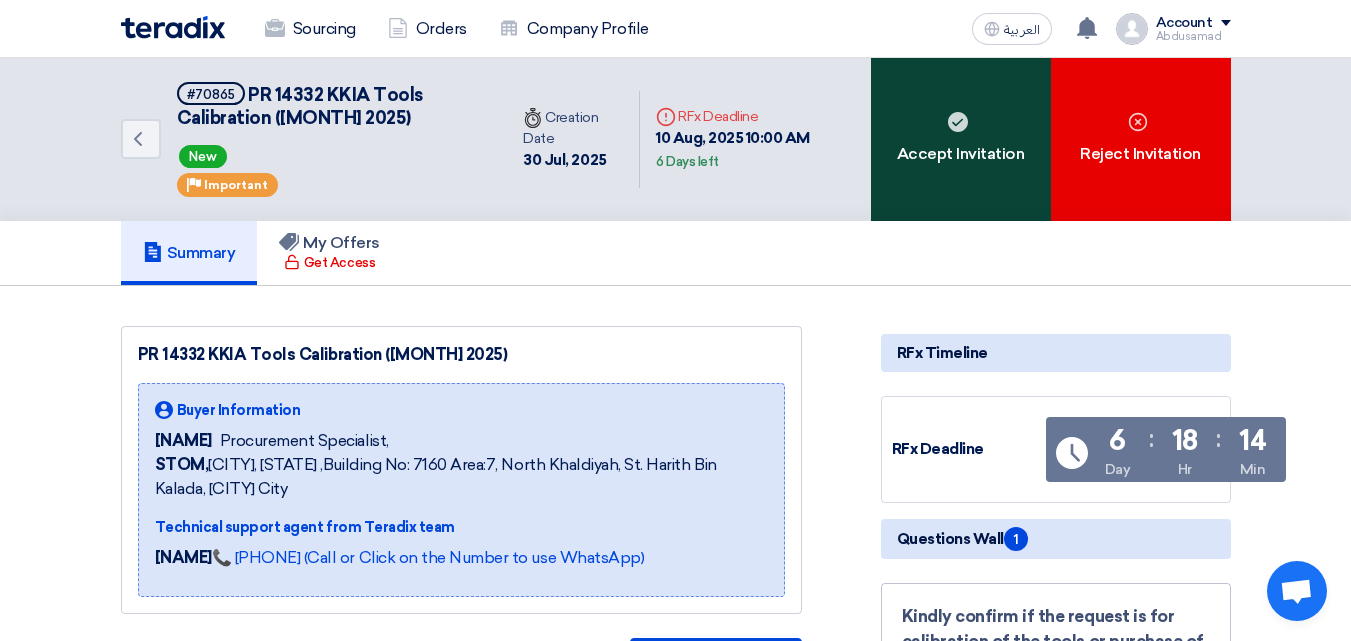 click on "Accept Invitation" 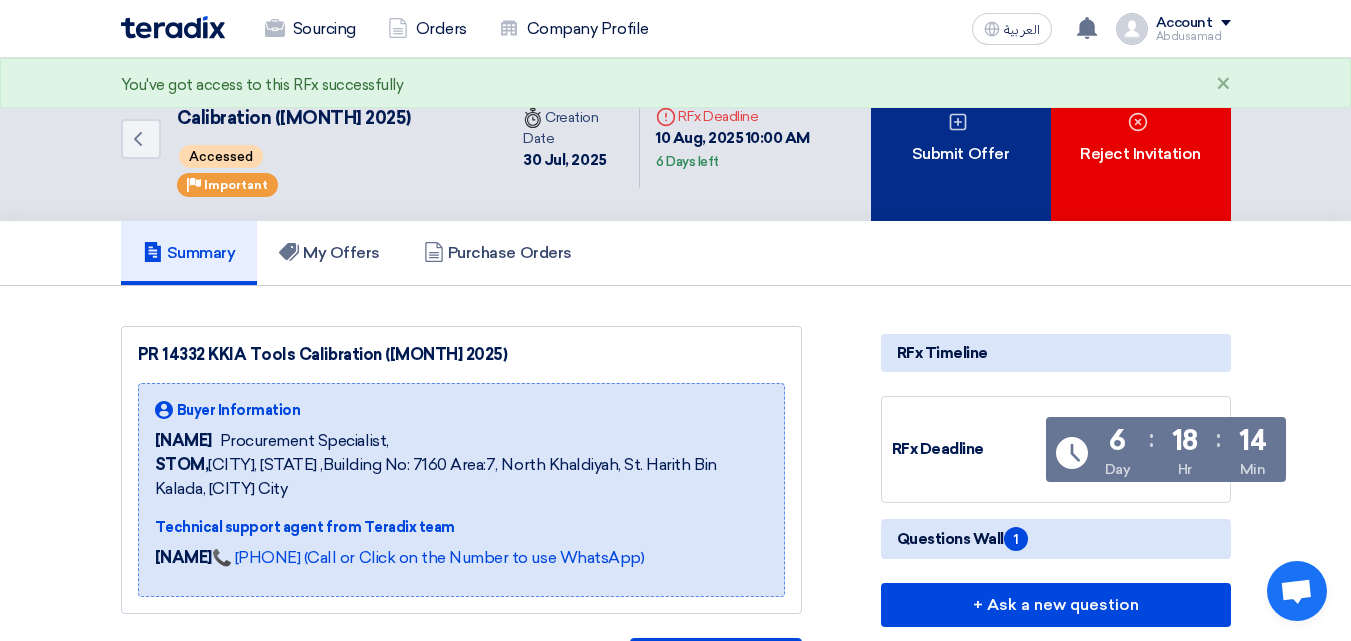 click 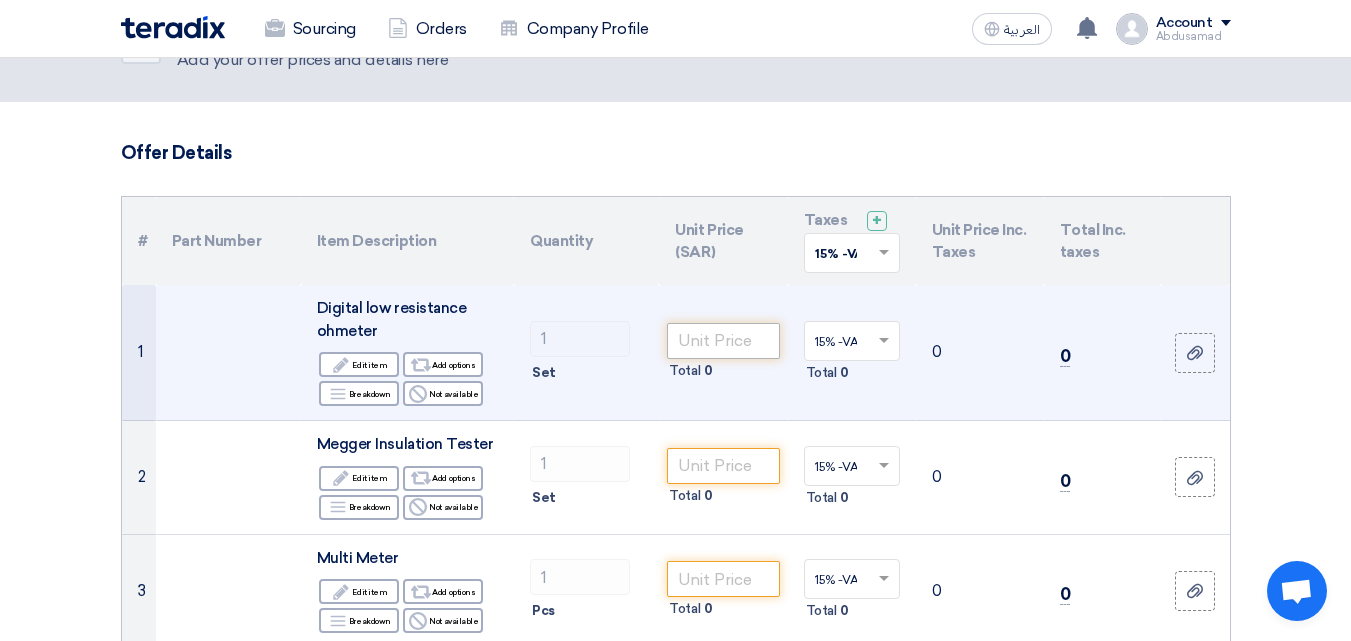 scroll, scrollTop: 0, scrollLeft: 0, axis: both 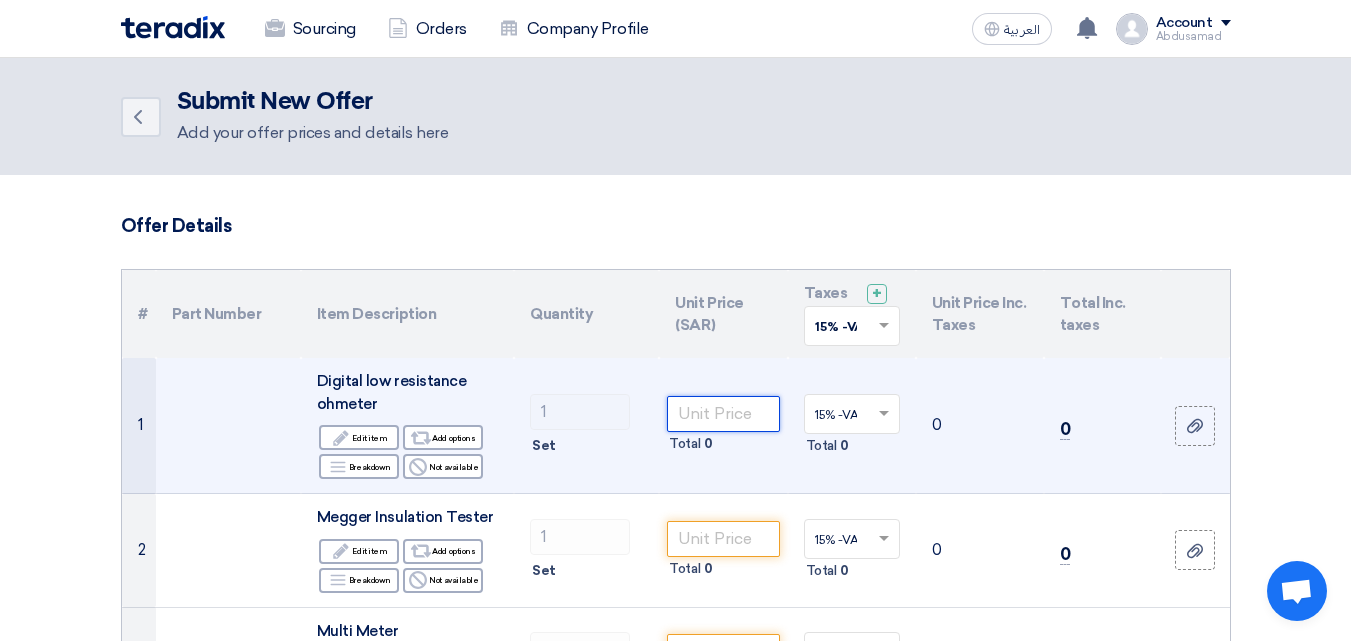 click 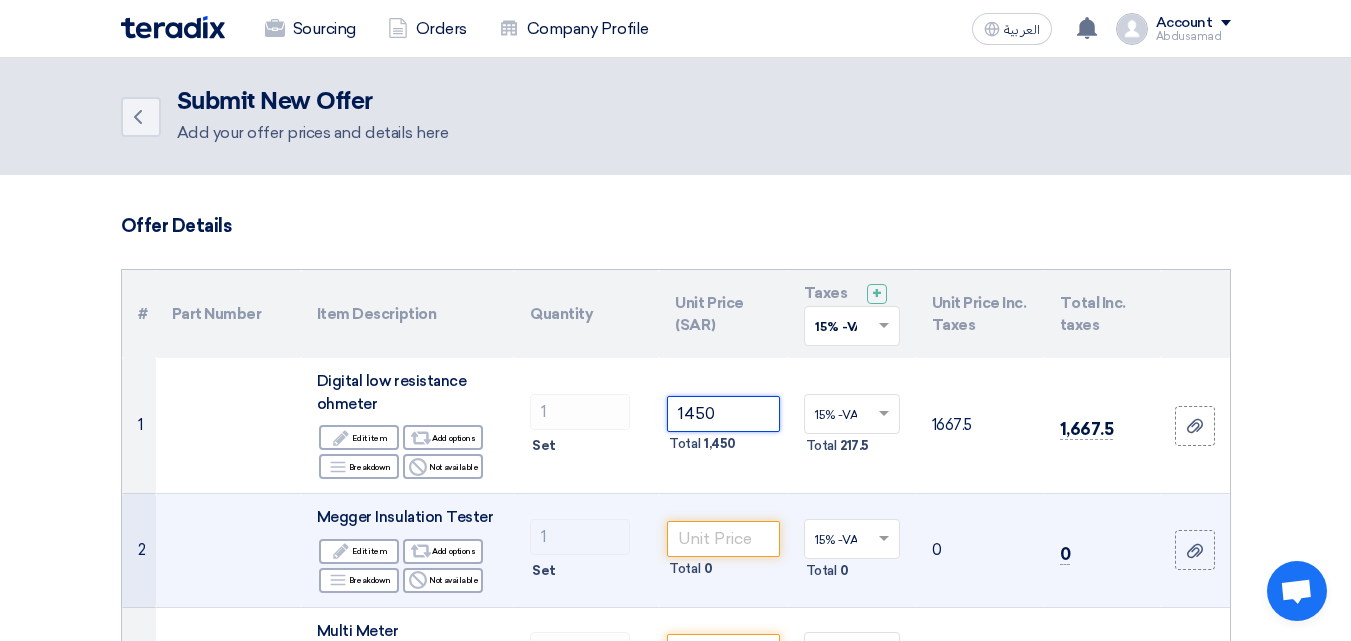 type on "1450" 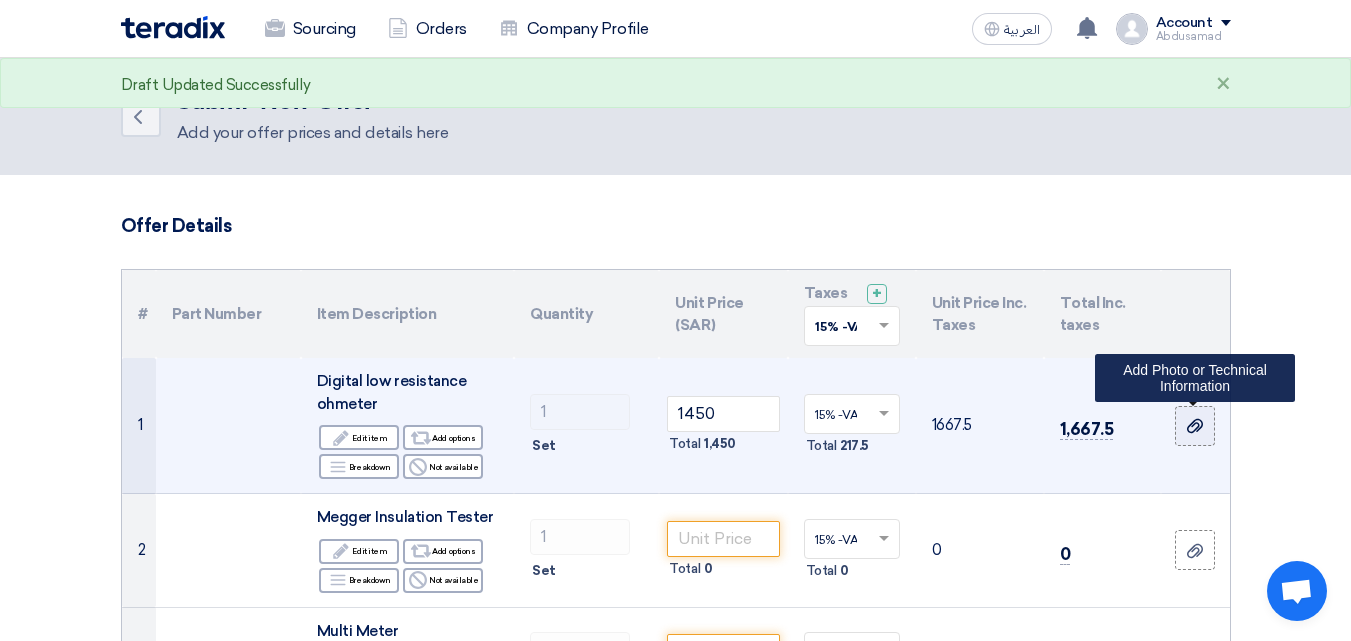click 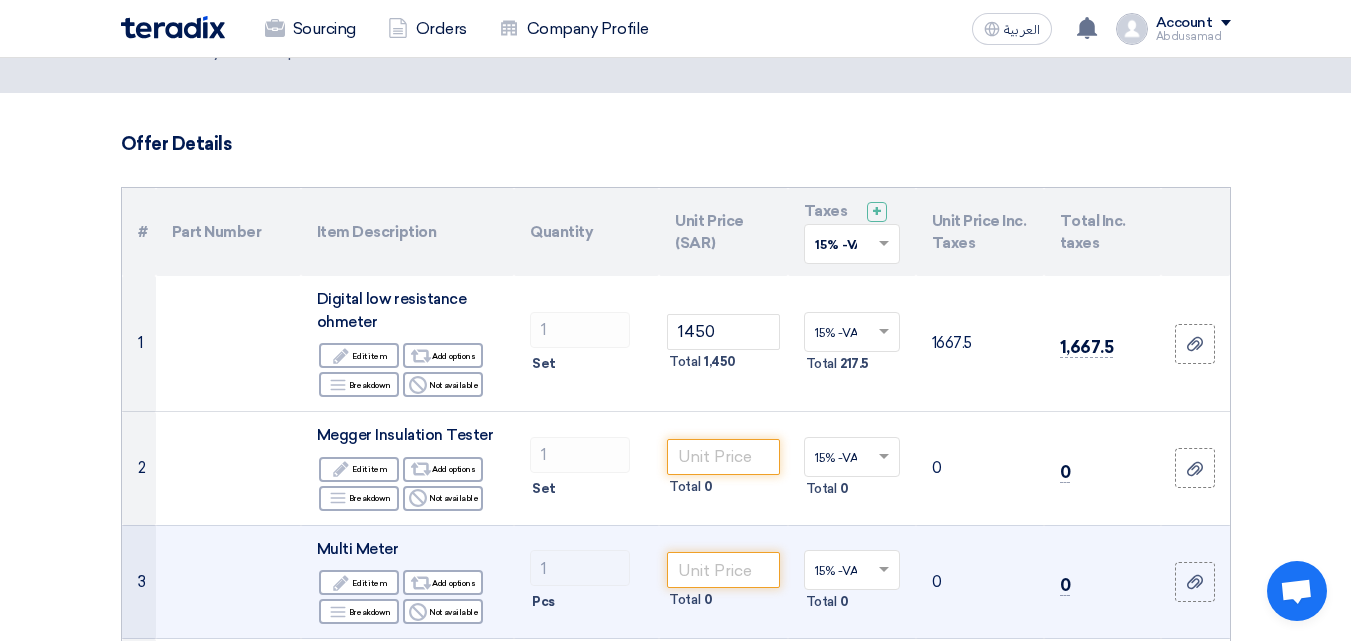 scroll, scrollTop: 100, scrollLeft: 0, axis: vertical 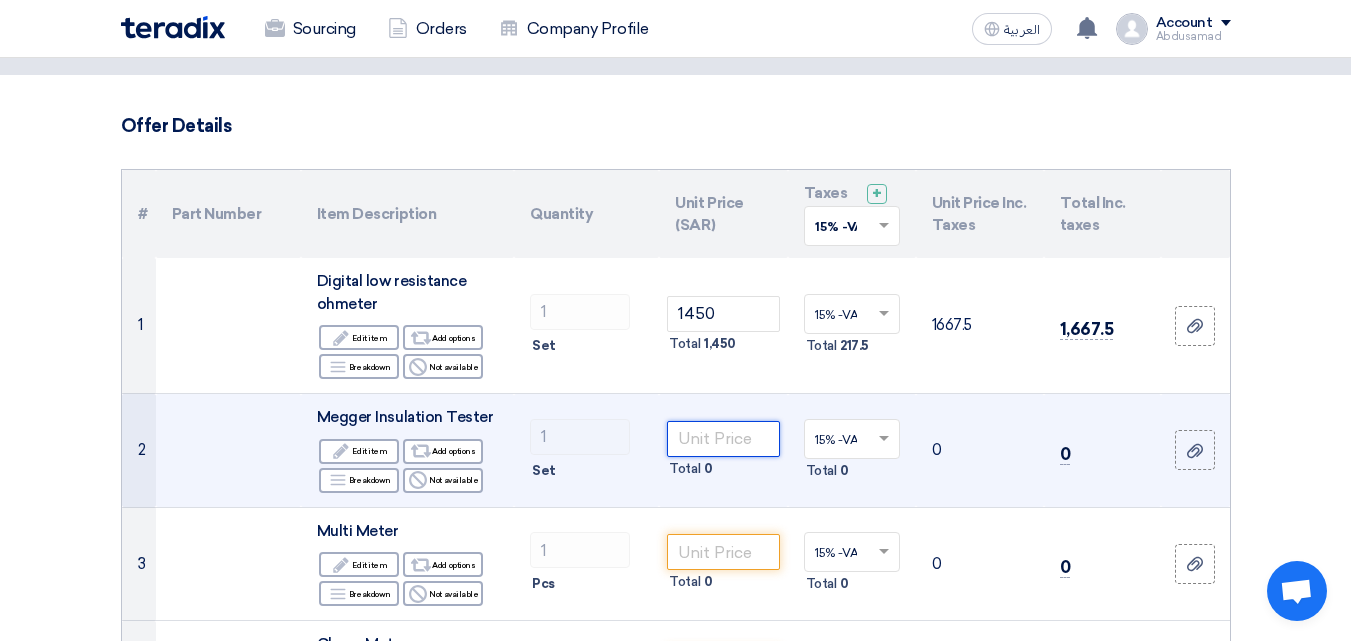 click 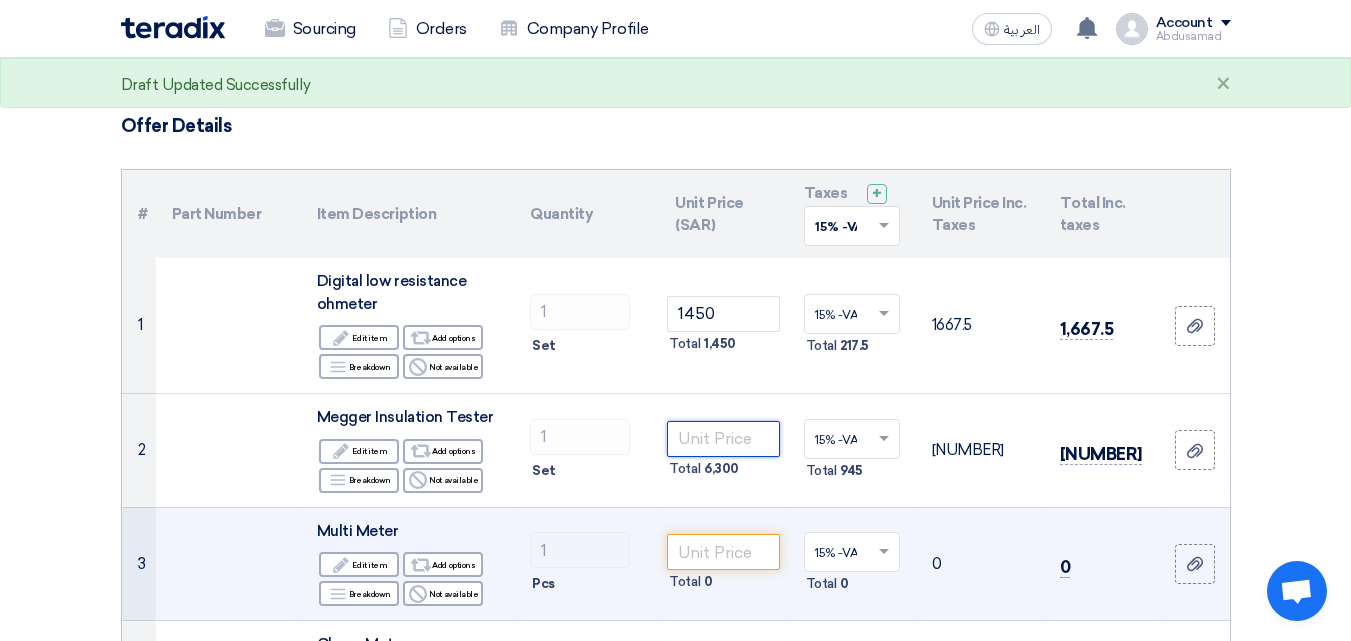 scroll, scrollTop: 300, scrollLeft: 0, axis: vertical 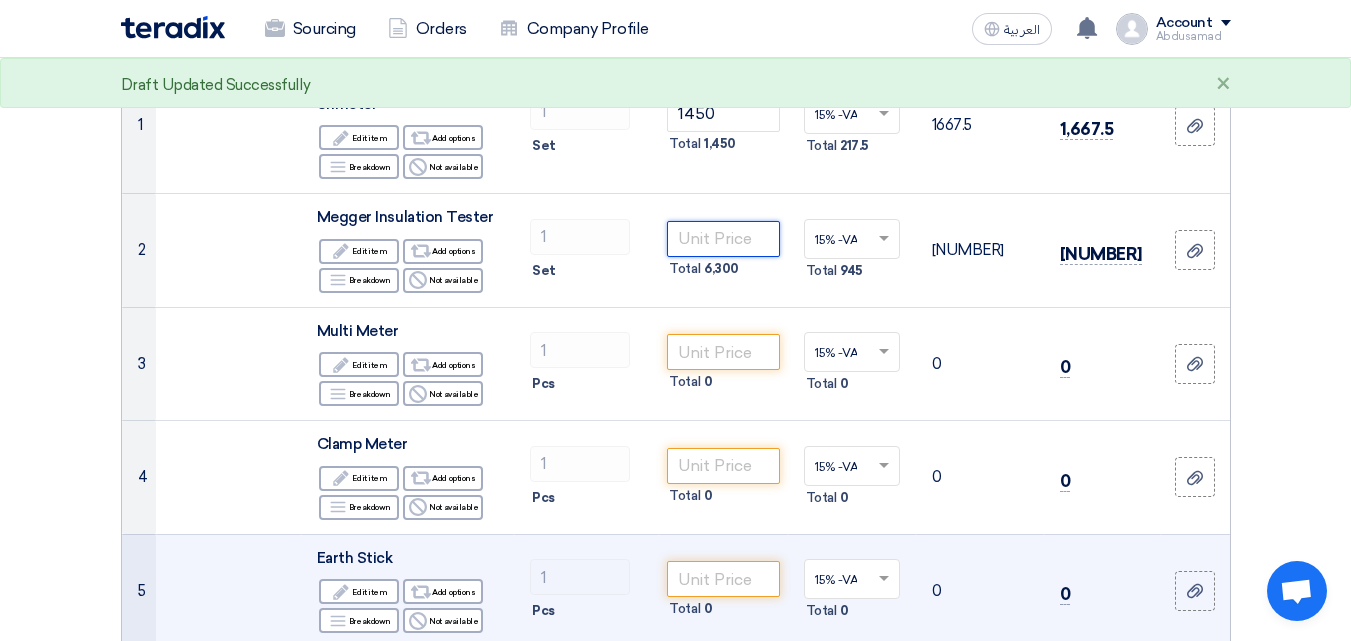 type on "[NUMBER]" 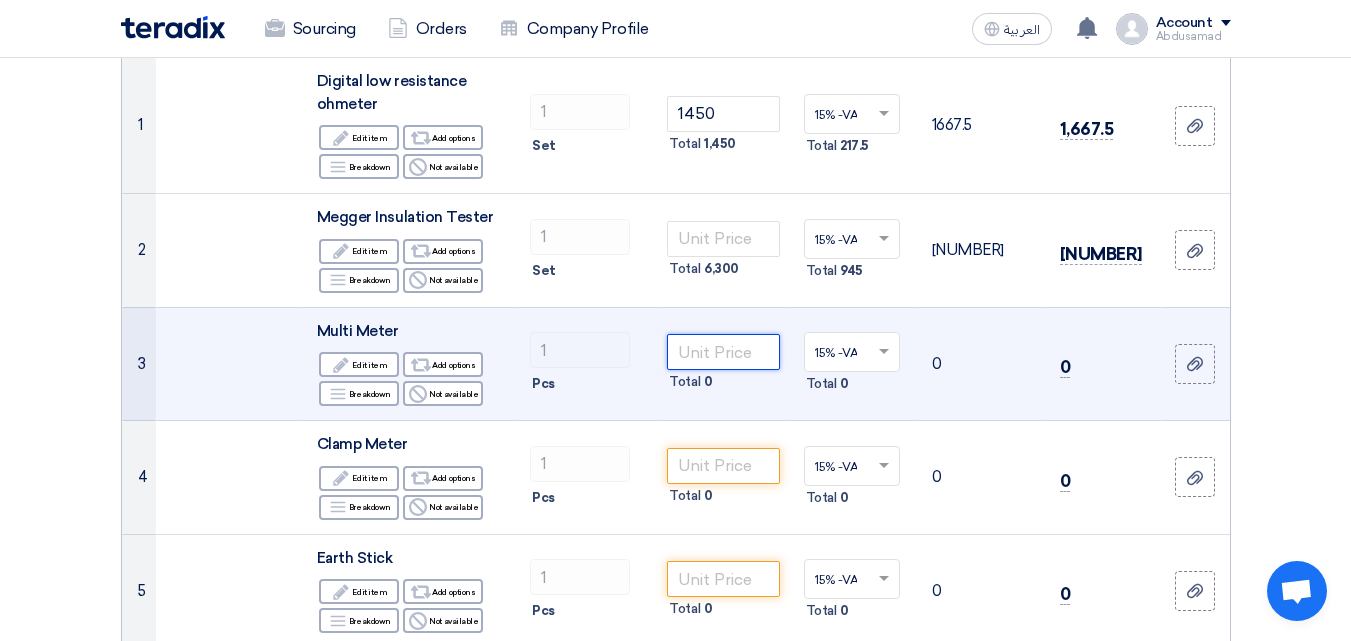 click 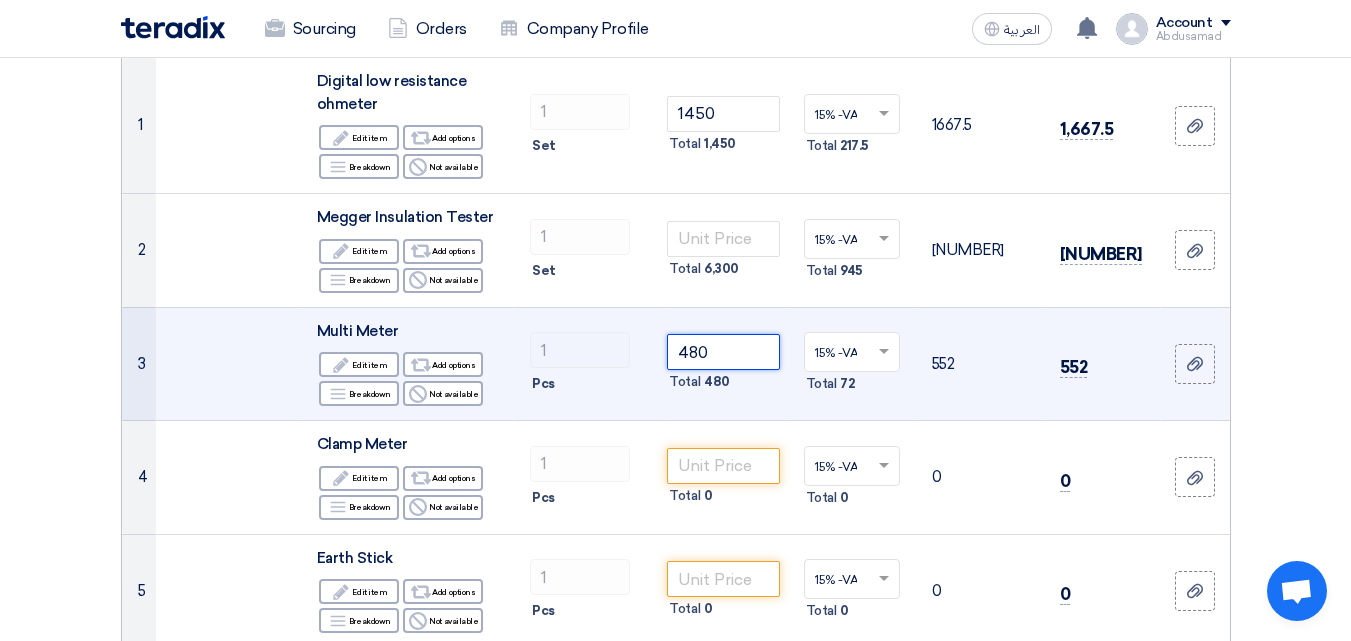 type on "480" 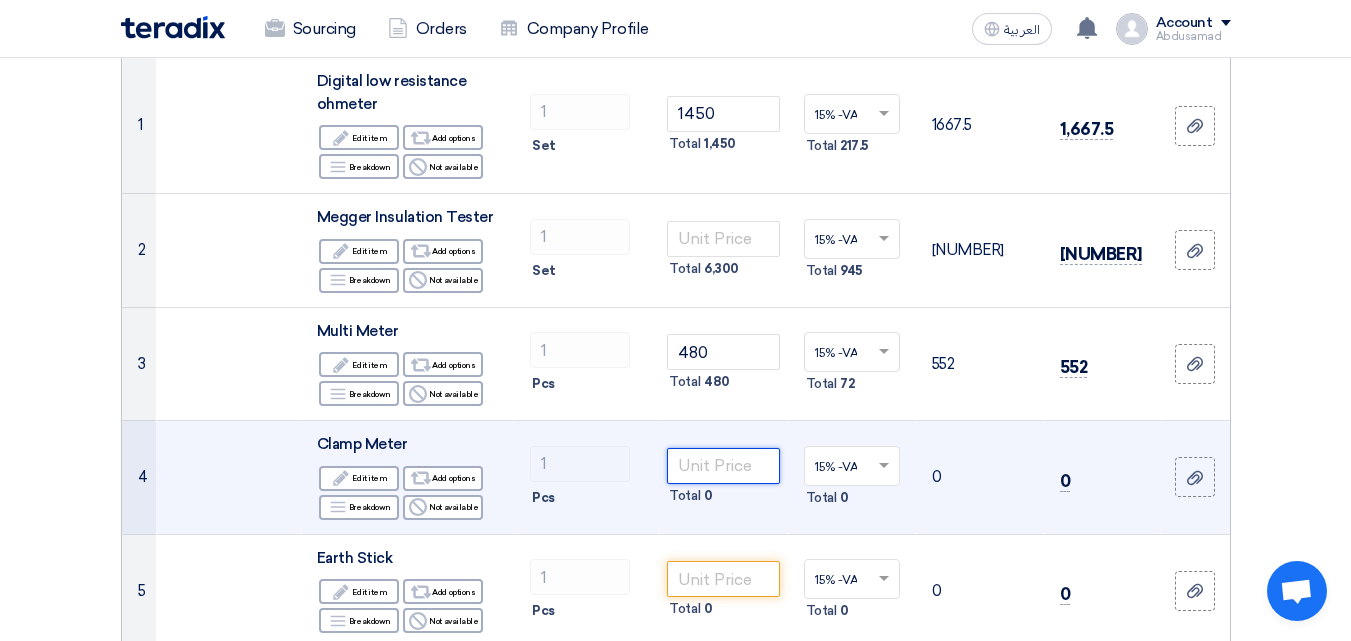 click 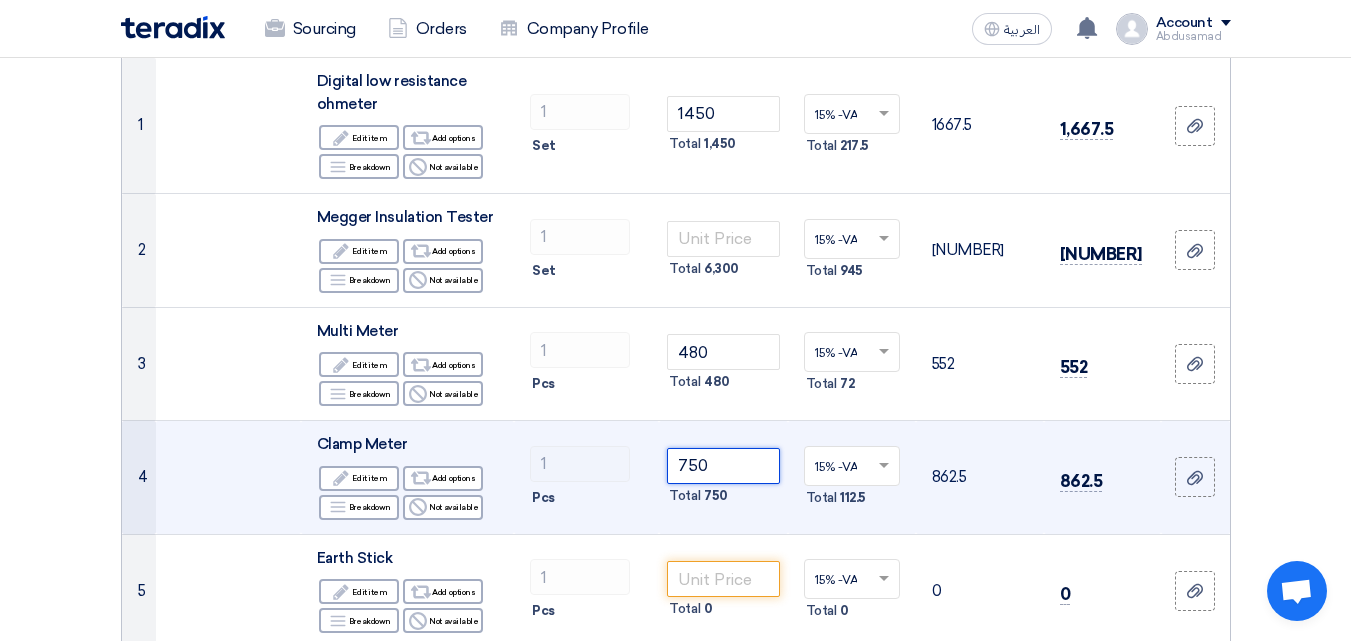 type on "750" 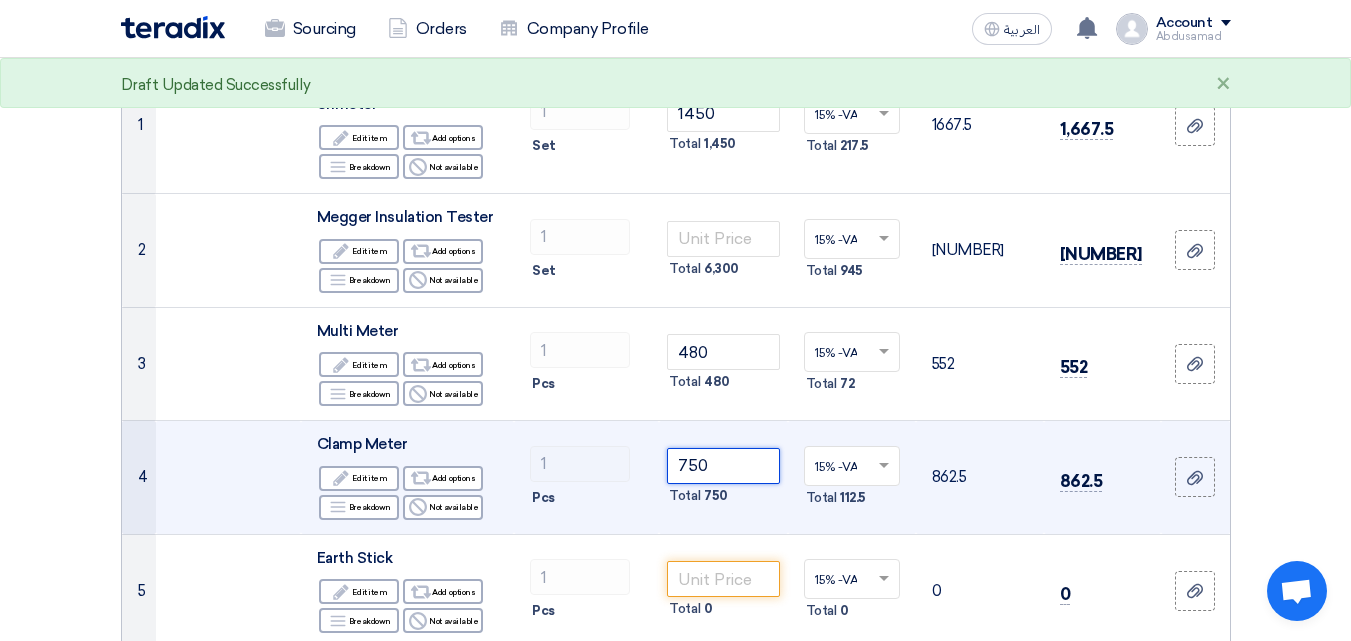 scroll, scrollTop: 400, scrollLeft: 0, axis: vertical 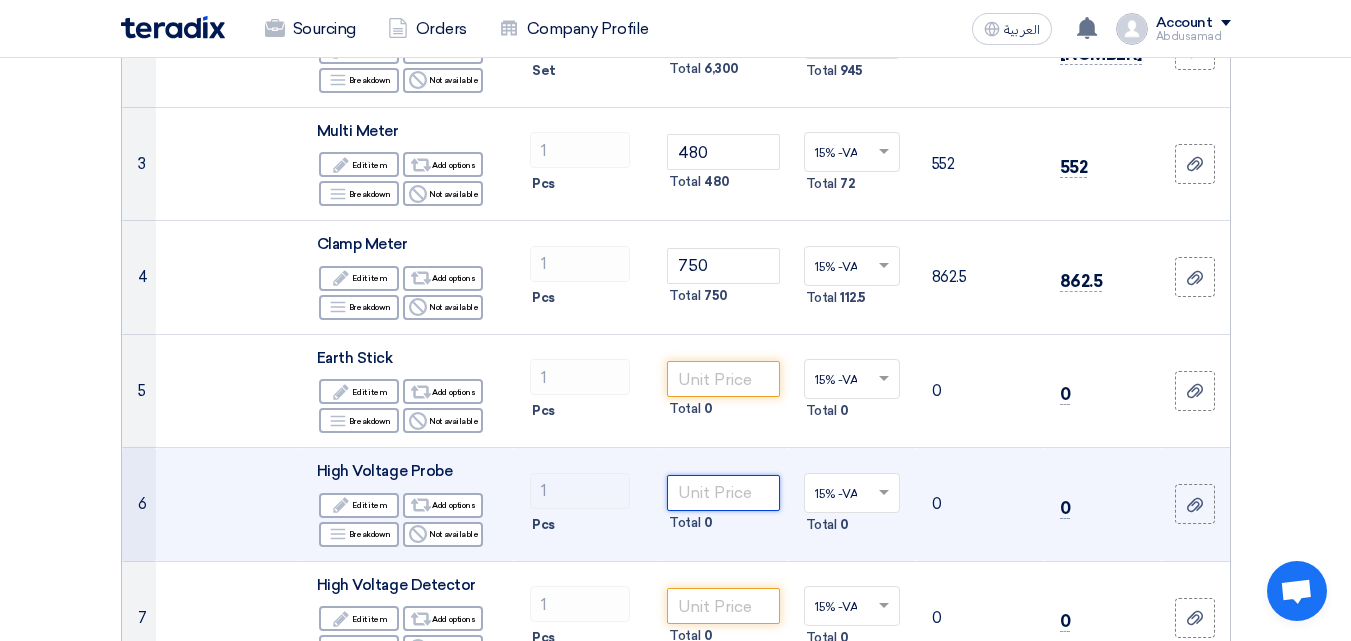 click 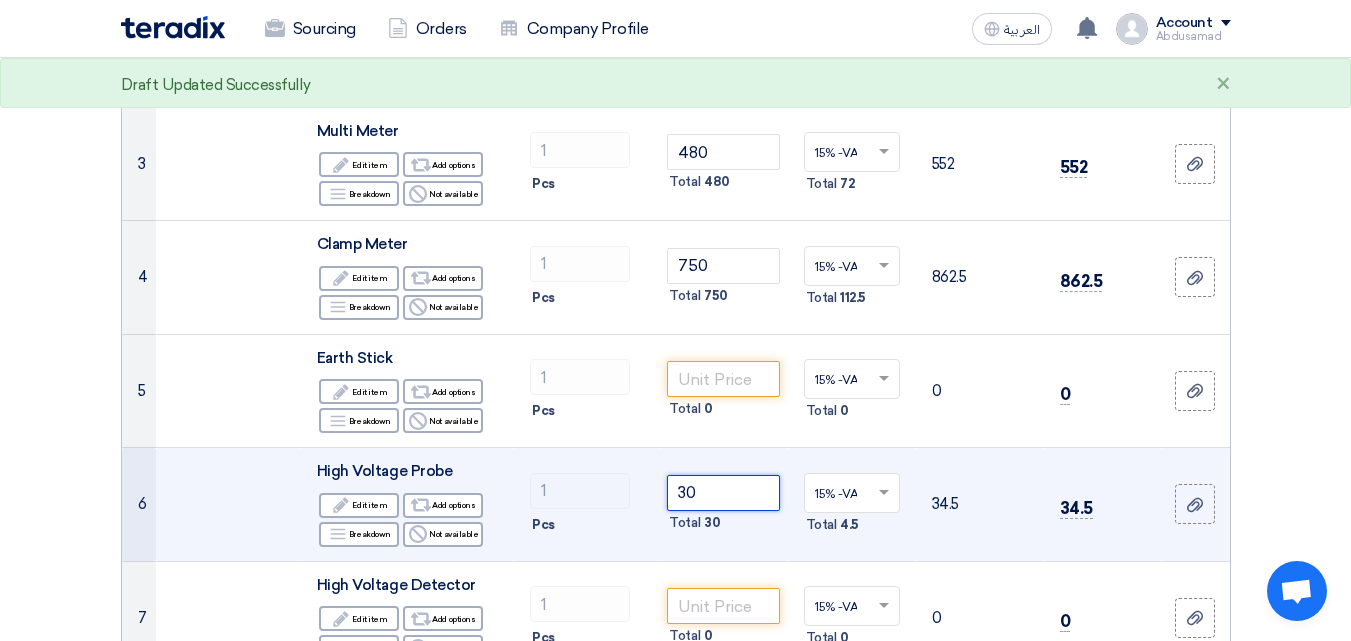 type on "3" 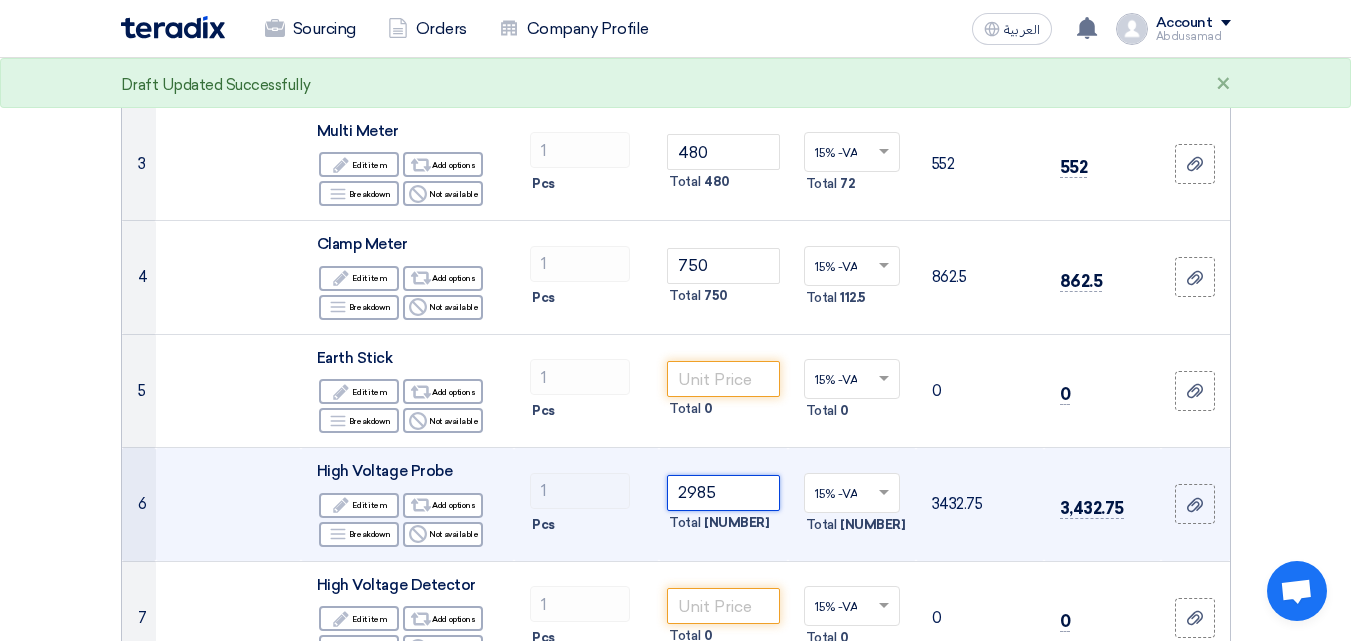 type on "2985" 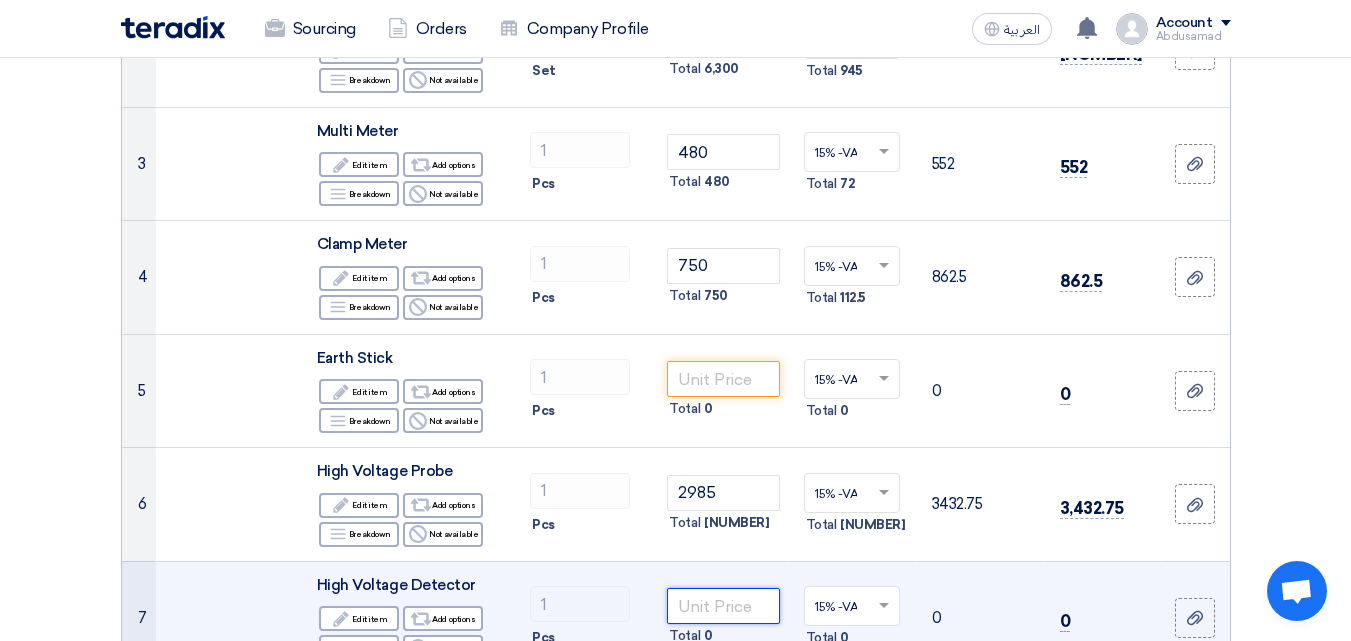 click 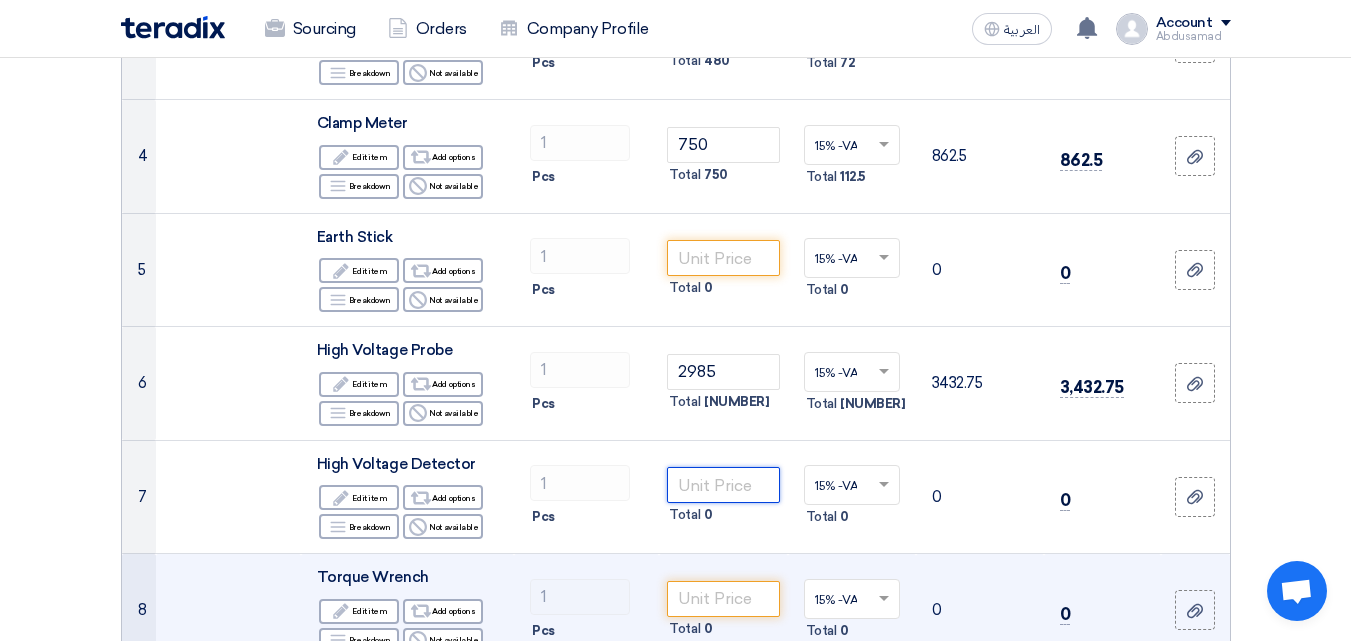 scroll, scrollTop: 700, scrollLeft: 0, axis: vertical 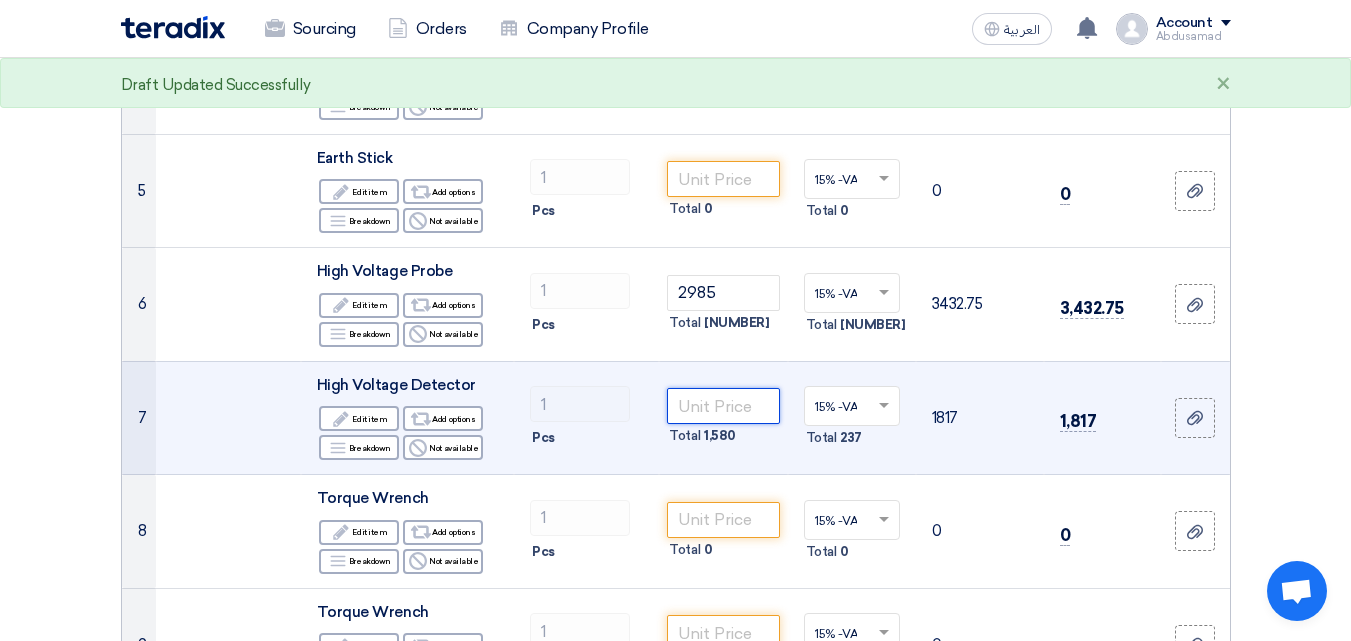 type on "[NUMBER]" 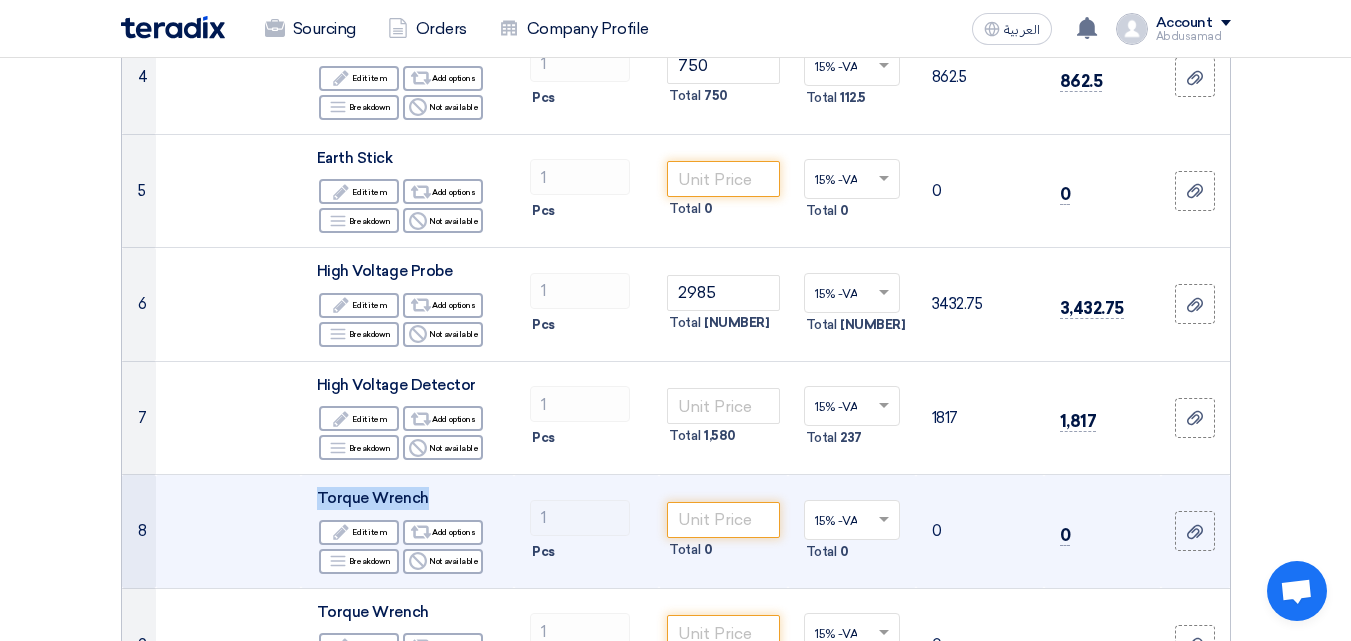 drag, startPoint x: 320, startPoint y: 501, endPoint x: 425, endPoint y: 506, distance: 105.11898 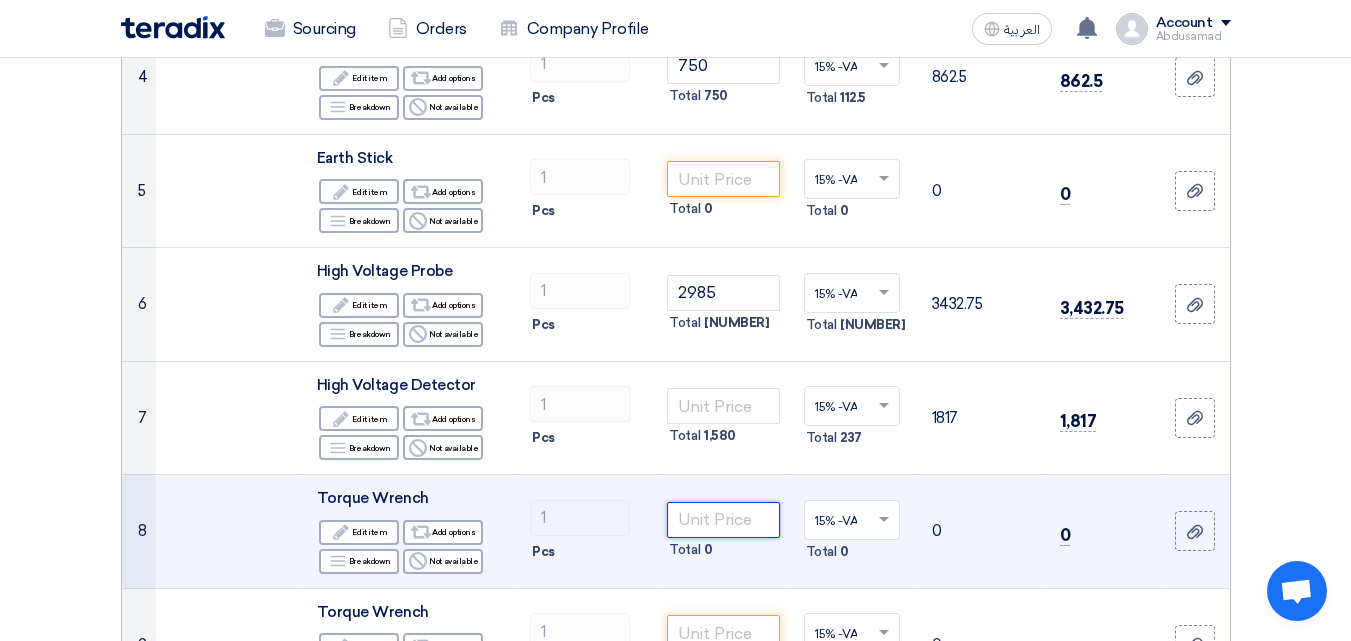 click 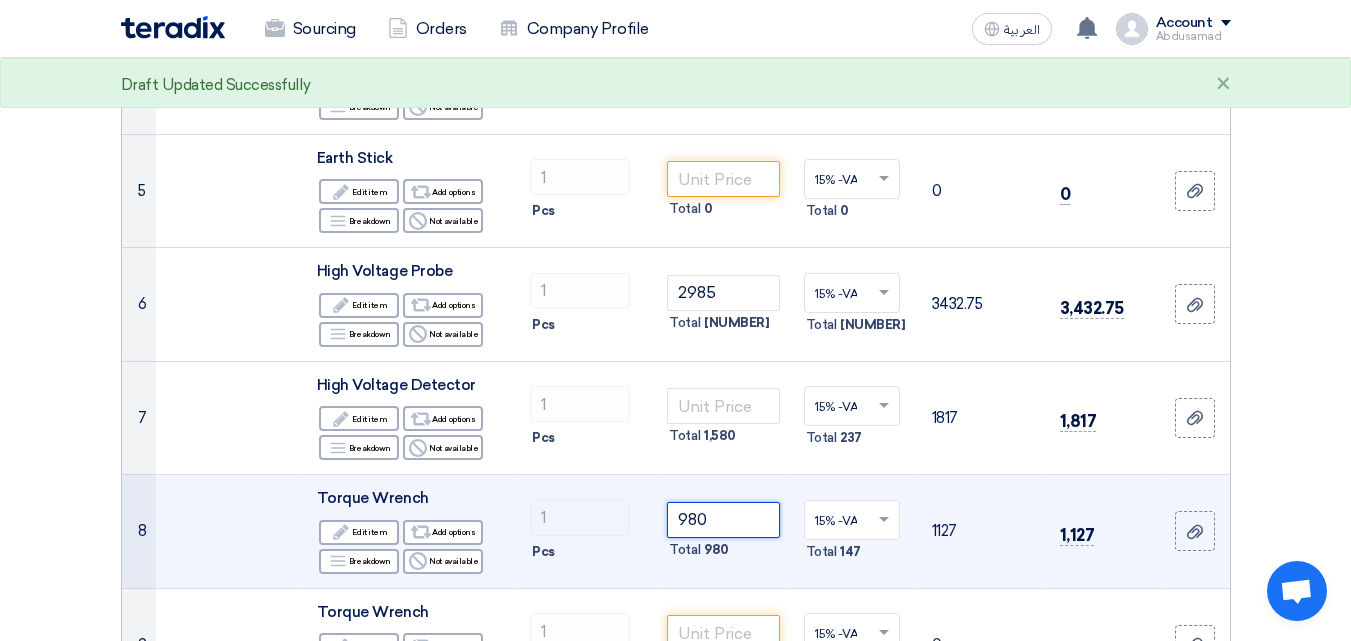 type on "980" 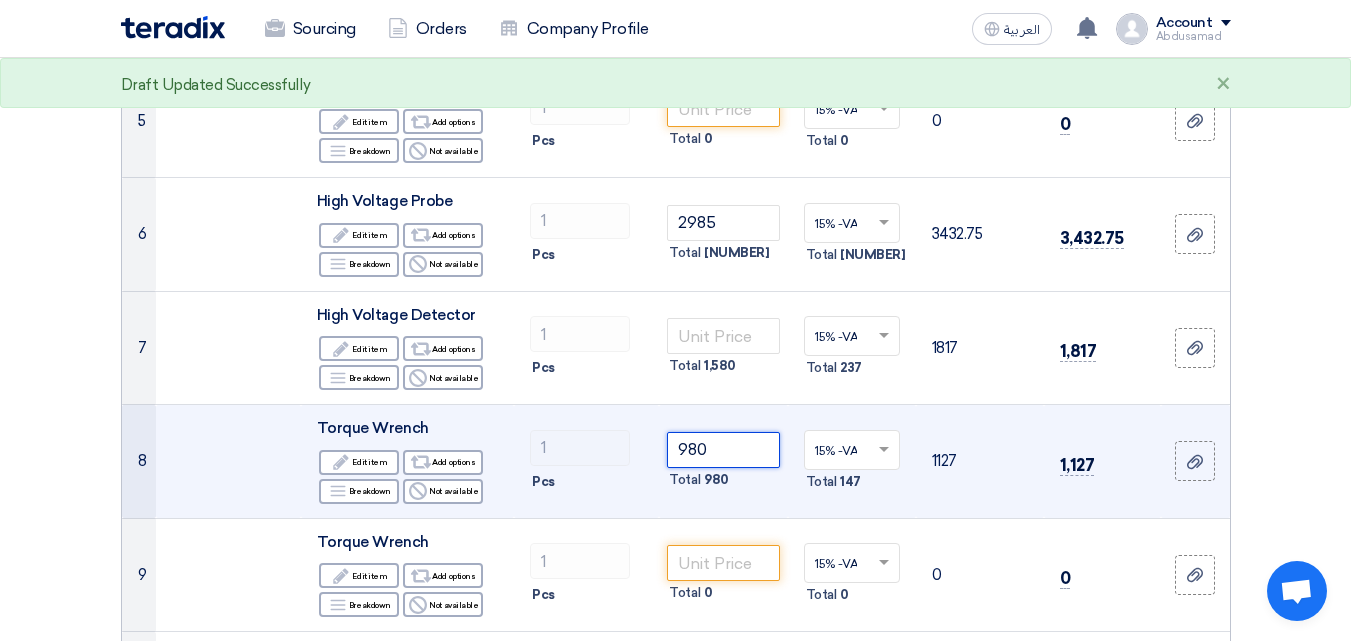 scroll, scrollTop: 800, scrollLeft: 0, axis: vertical 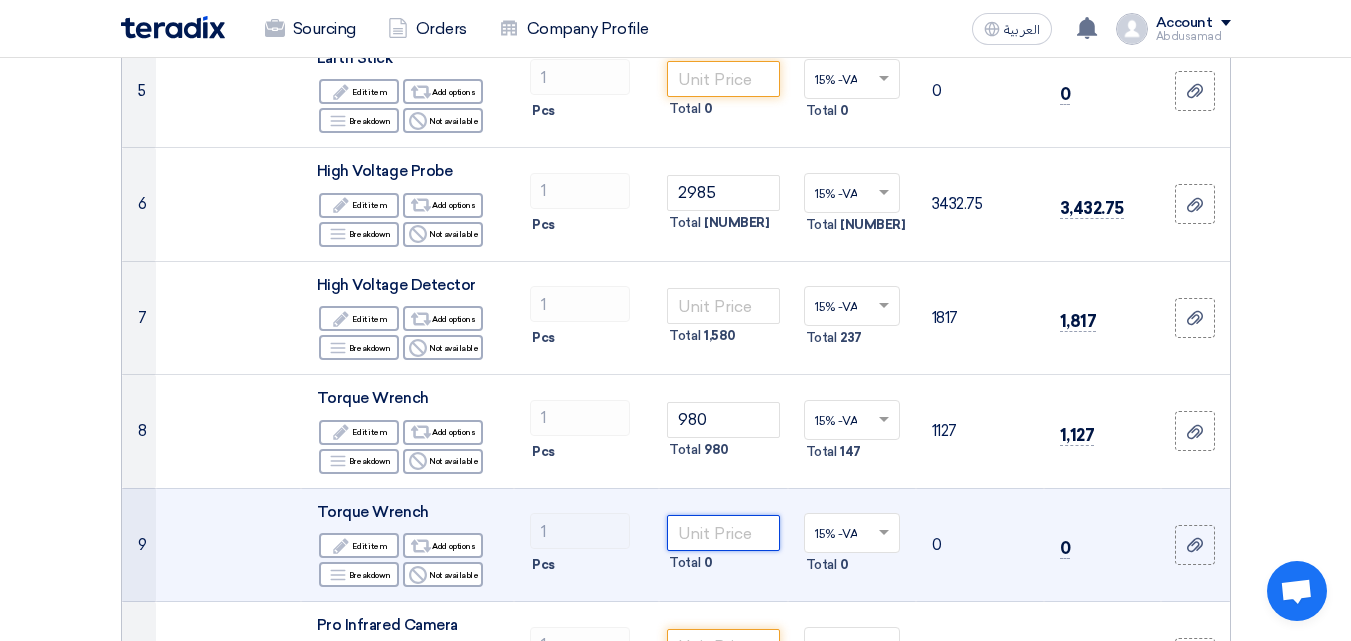 click 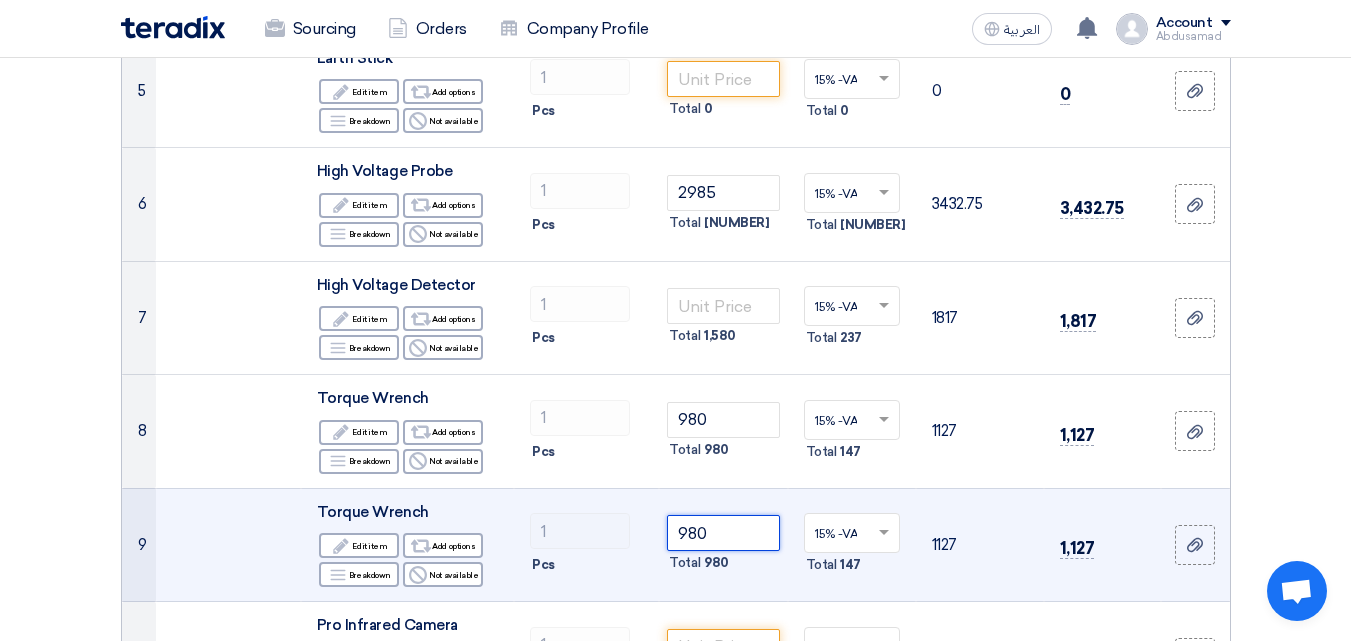 type on "980" 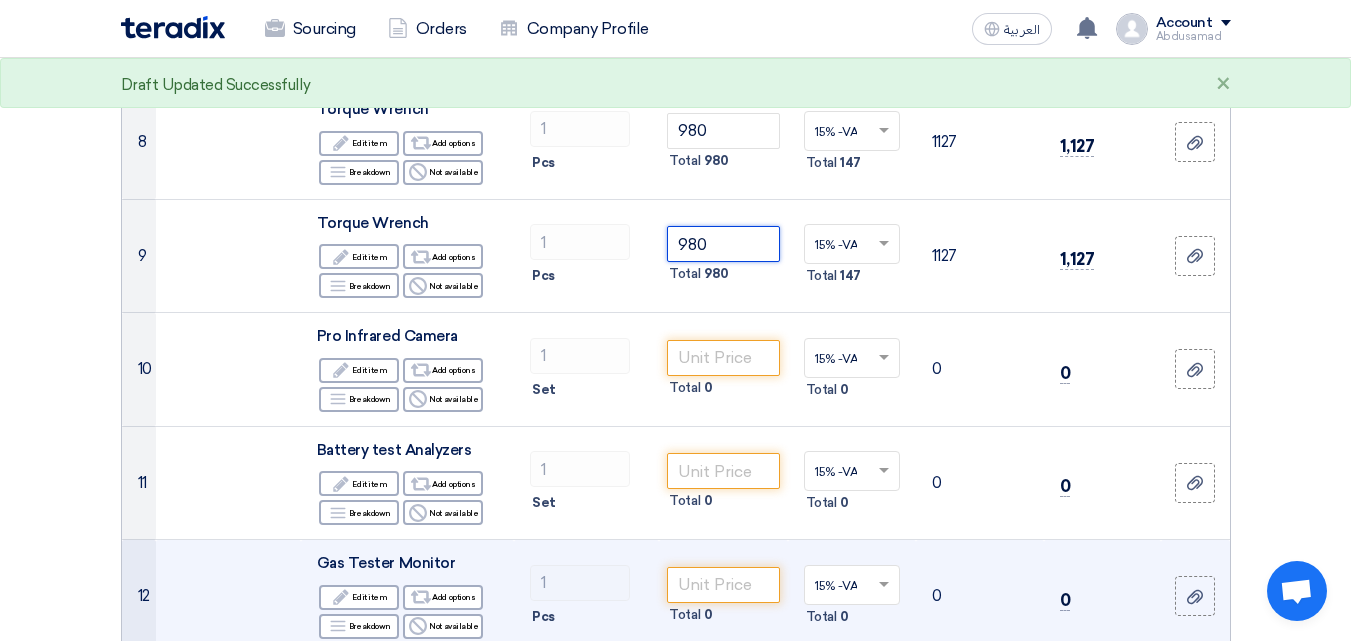 scroll, scrollTop: 1100, scrollLeft: 0, axis: vertical 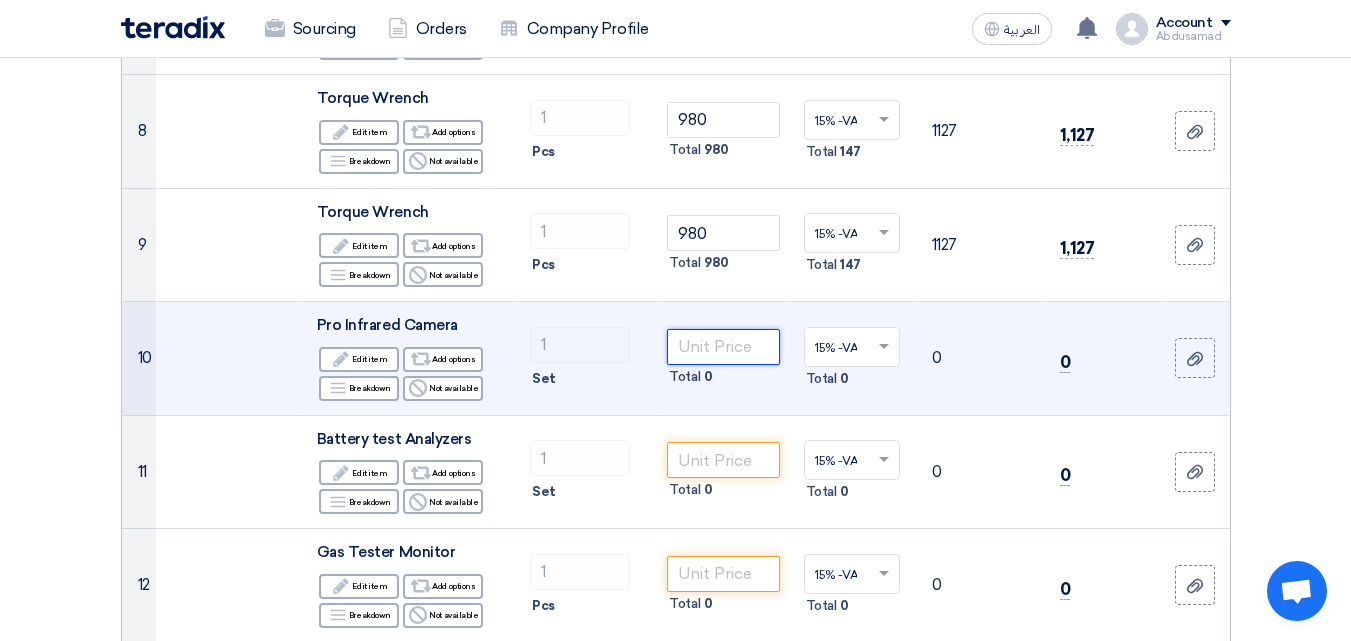 click 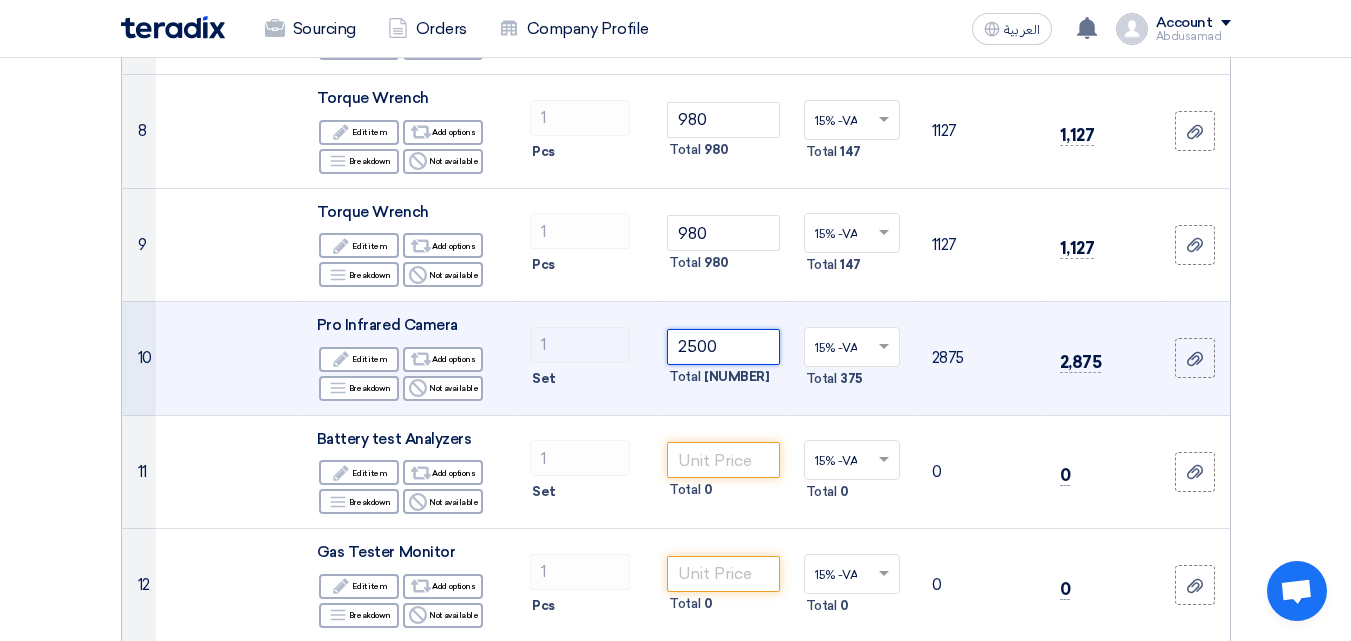 type on "2500" 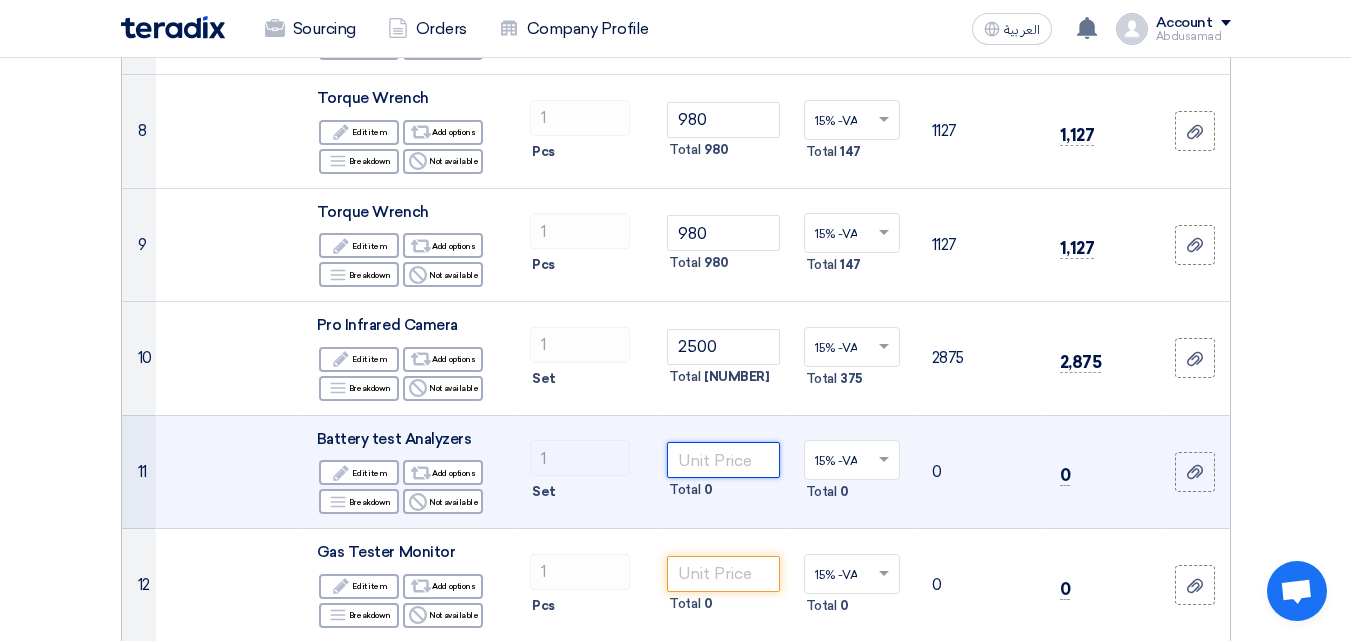 click 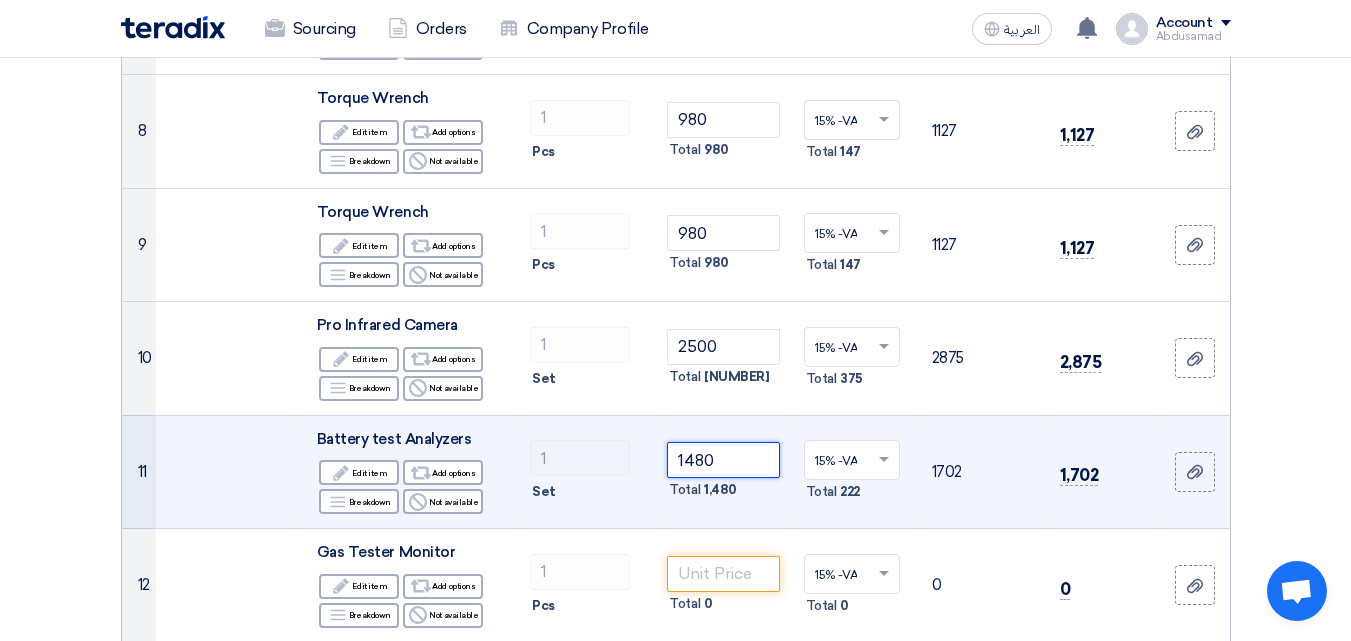 type on "1480" 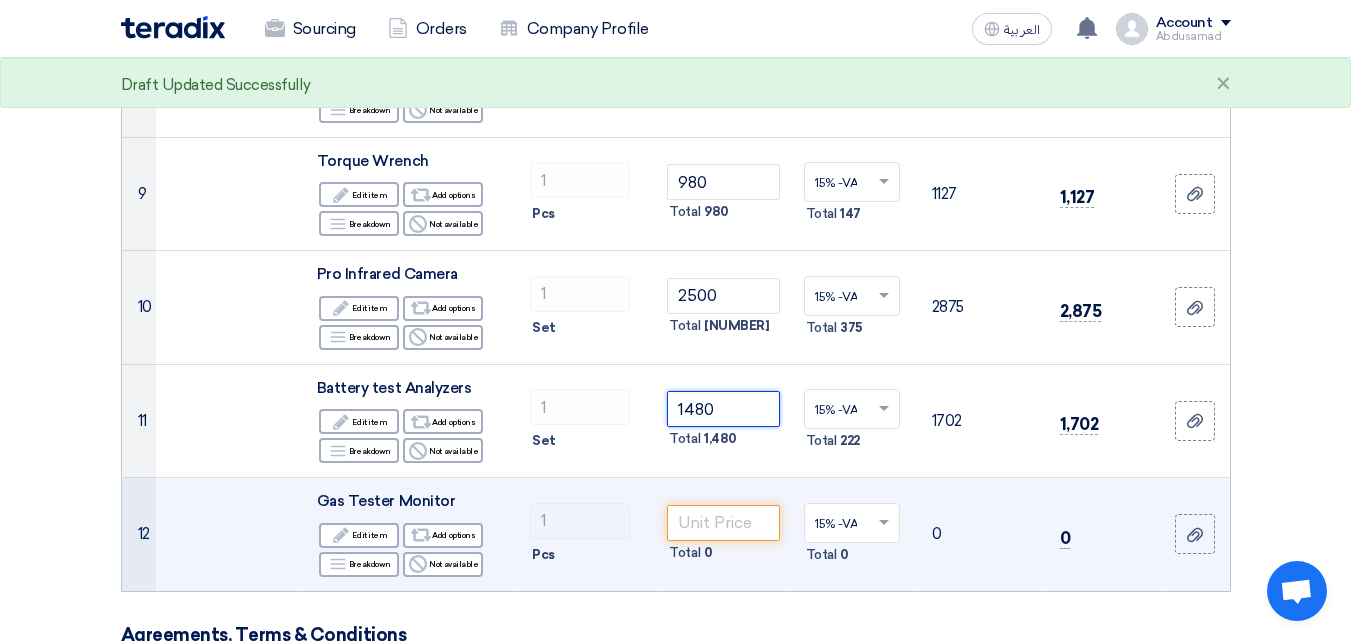 scroll, scrollTop: 1200, scrollLeft: 0, axis: vertical 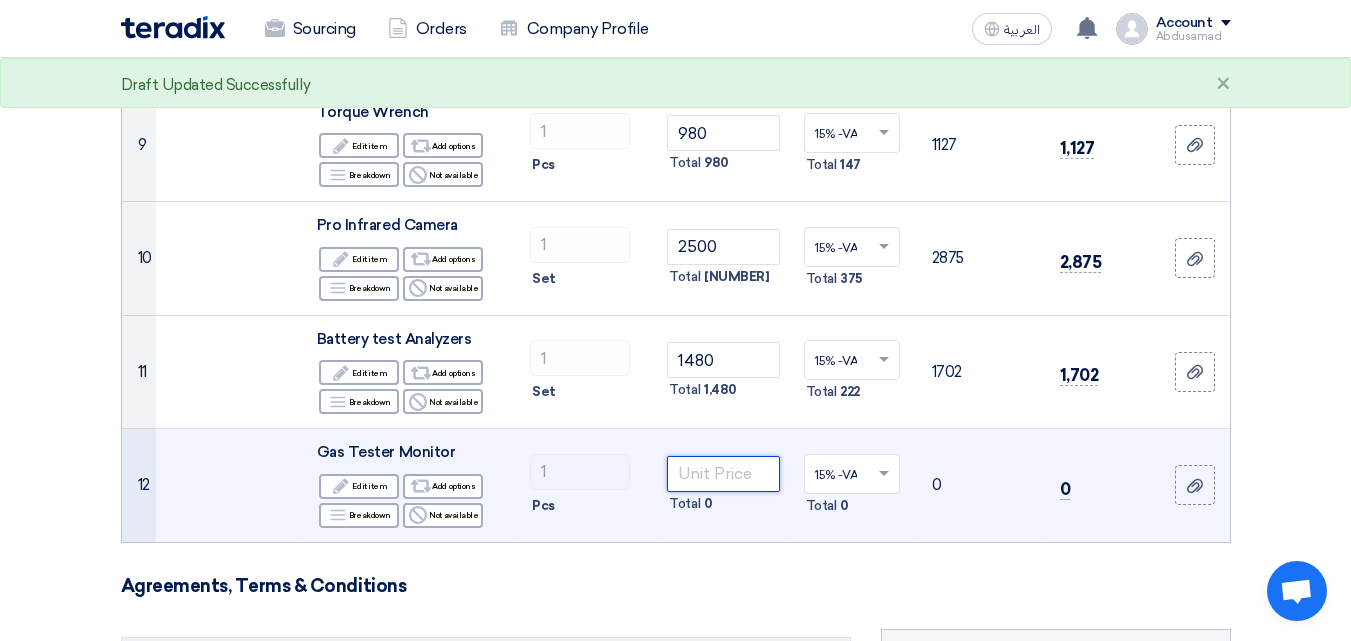 click 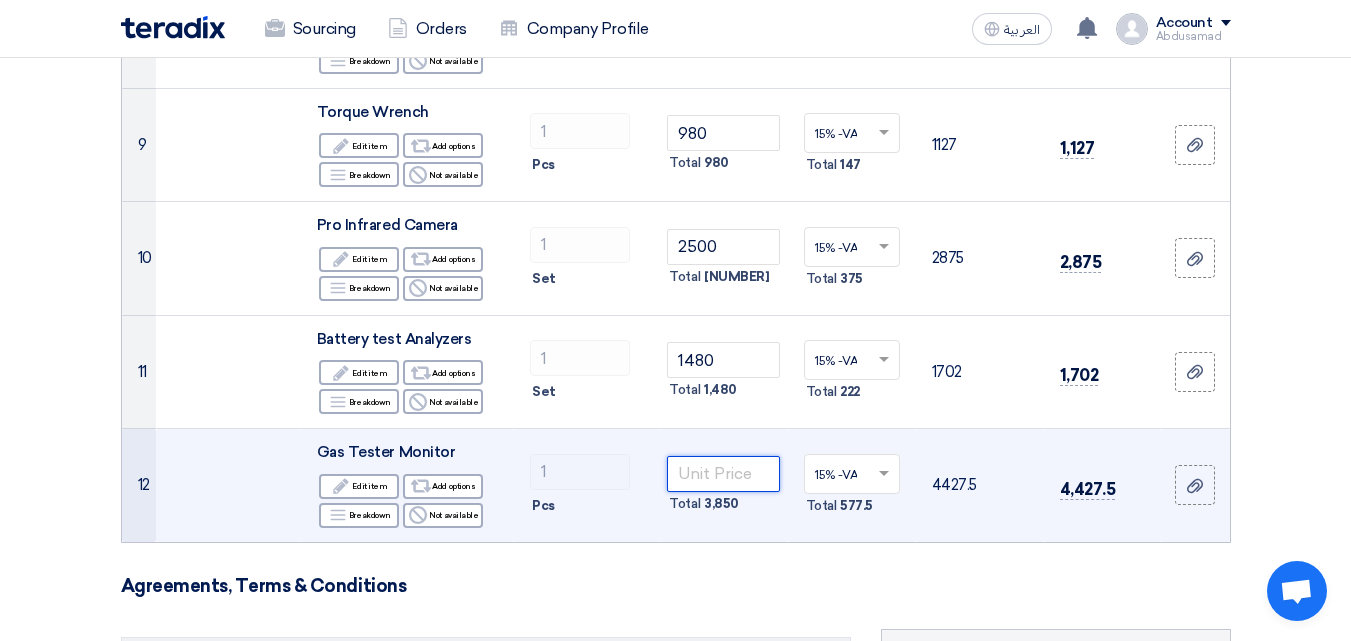 type on "[NUMBER]" 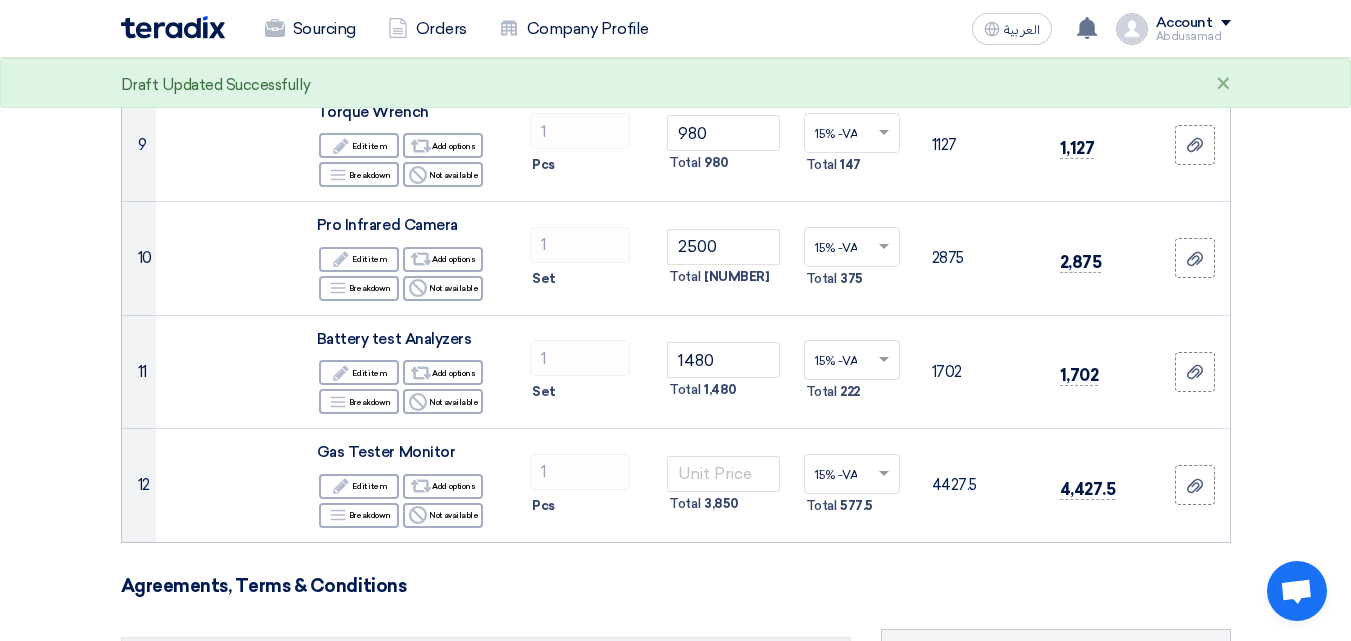click on "Agreements, Terms & Conditions" 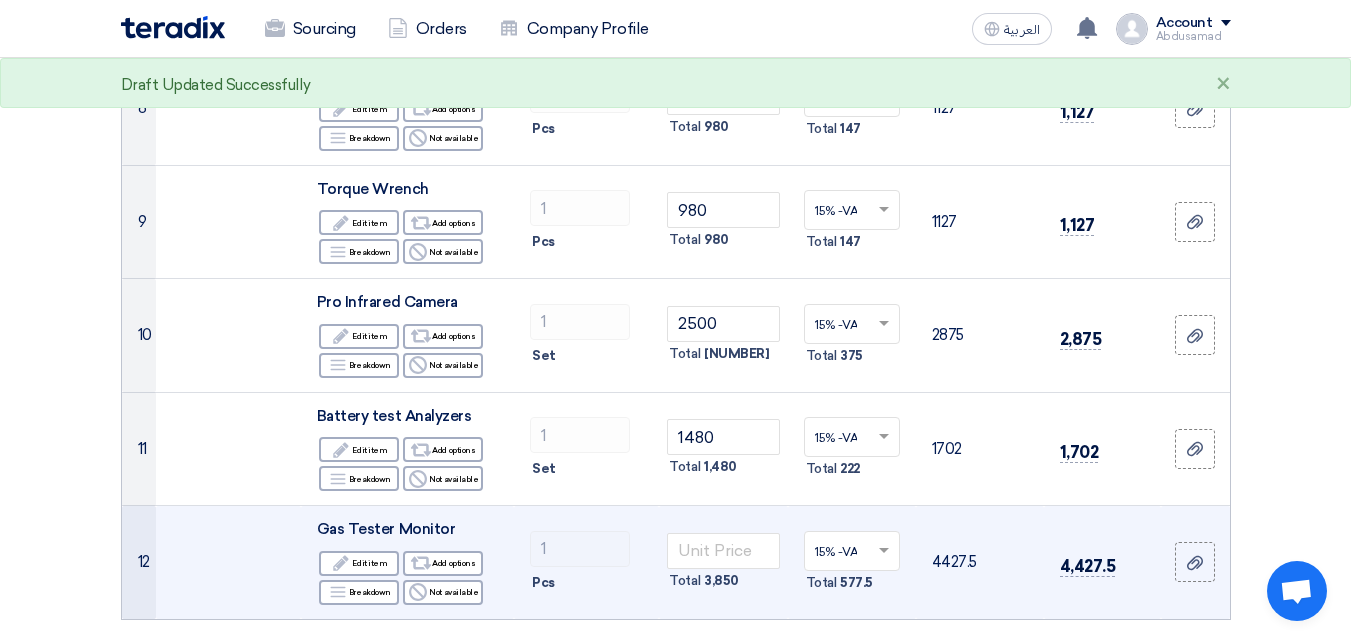 scroll, scrollTop: 1100, scrollLeft: 0, axis: vertical 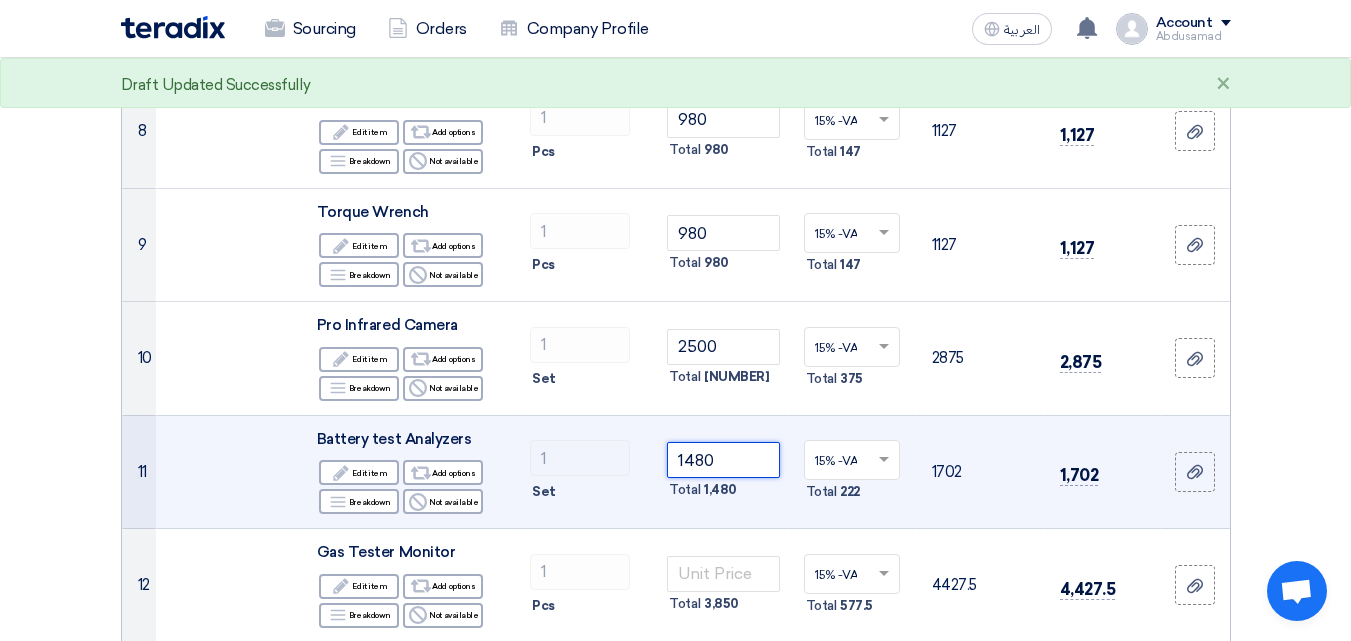 drag, startPoint x: 709, startPoint y: 462, endPoint x: 665, endPoint y: 463, distance: 44.011364 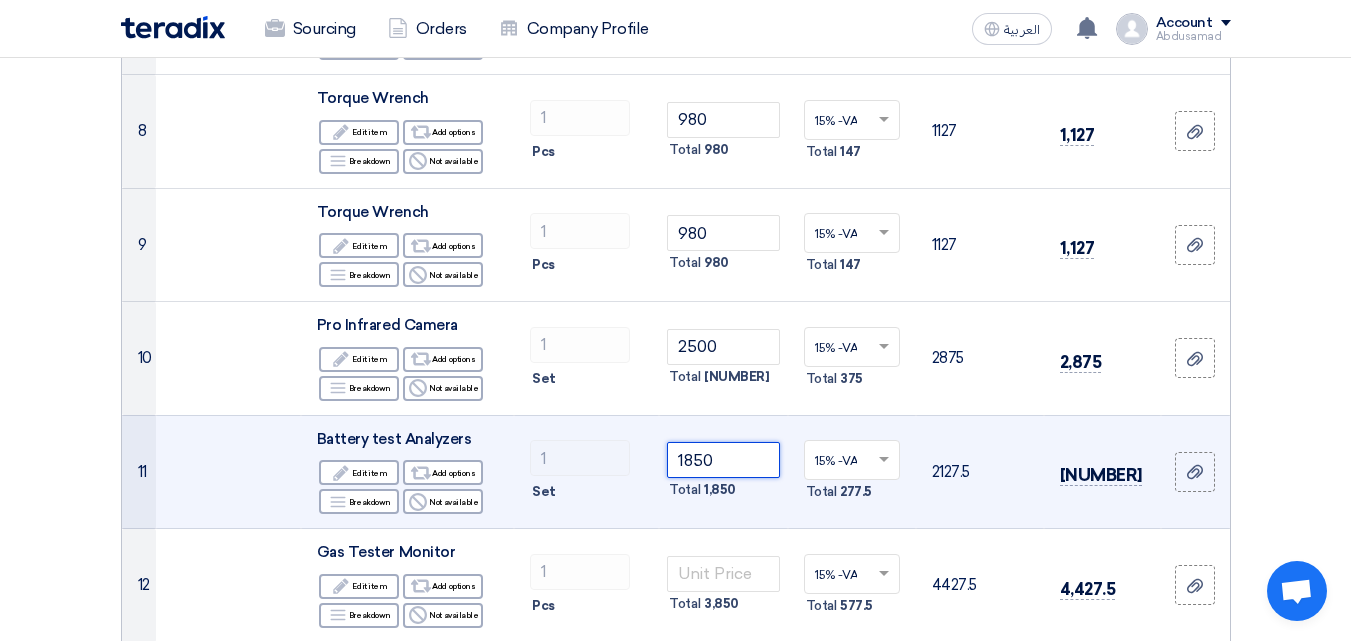 type on "1850" 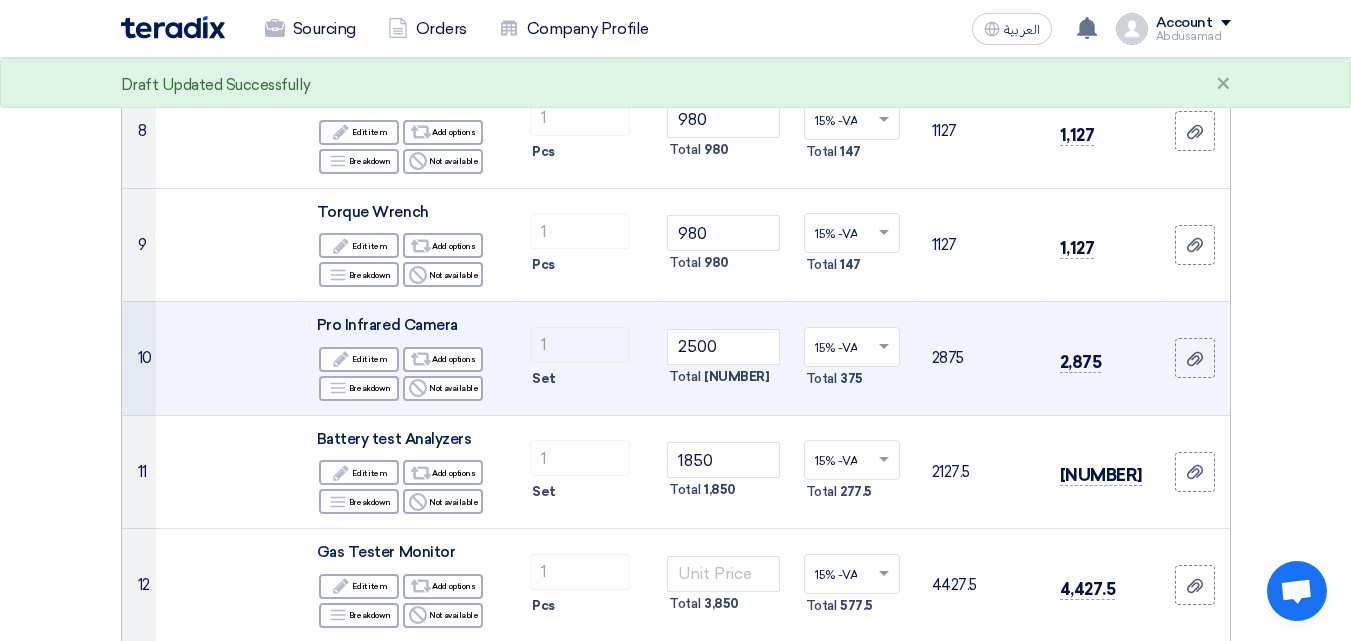 click on "2500
Total
2,500" 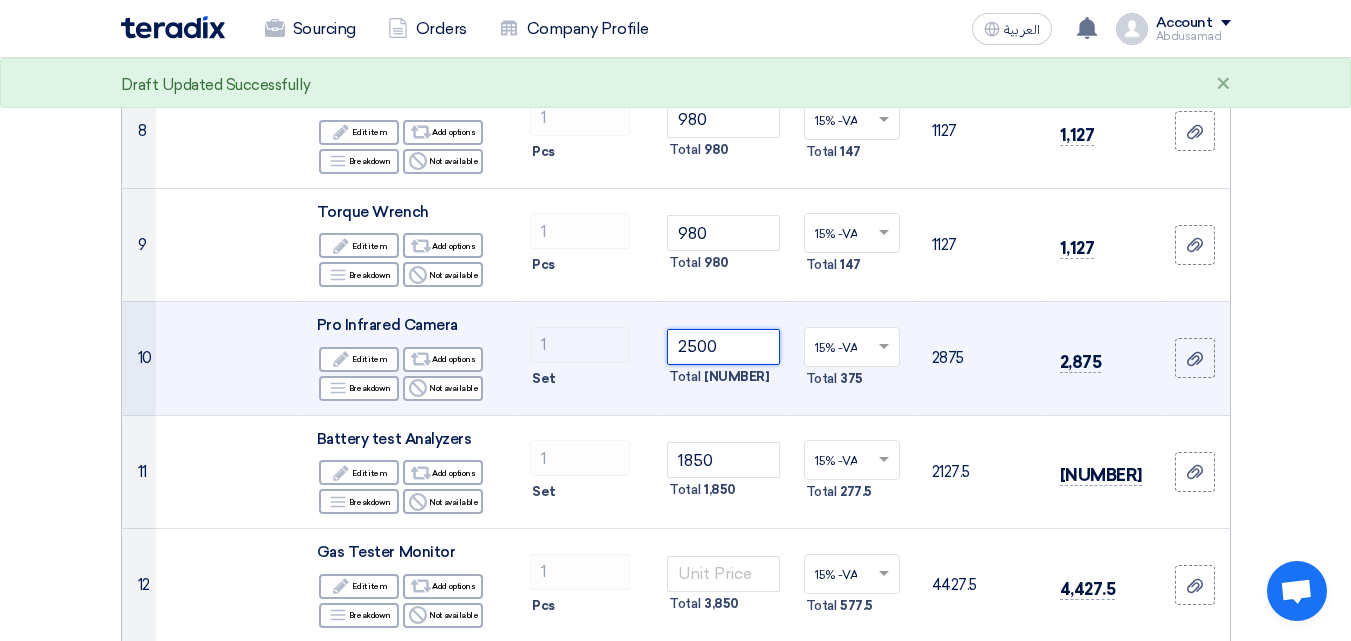 click on "2500" 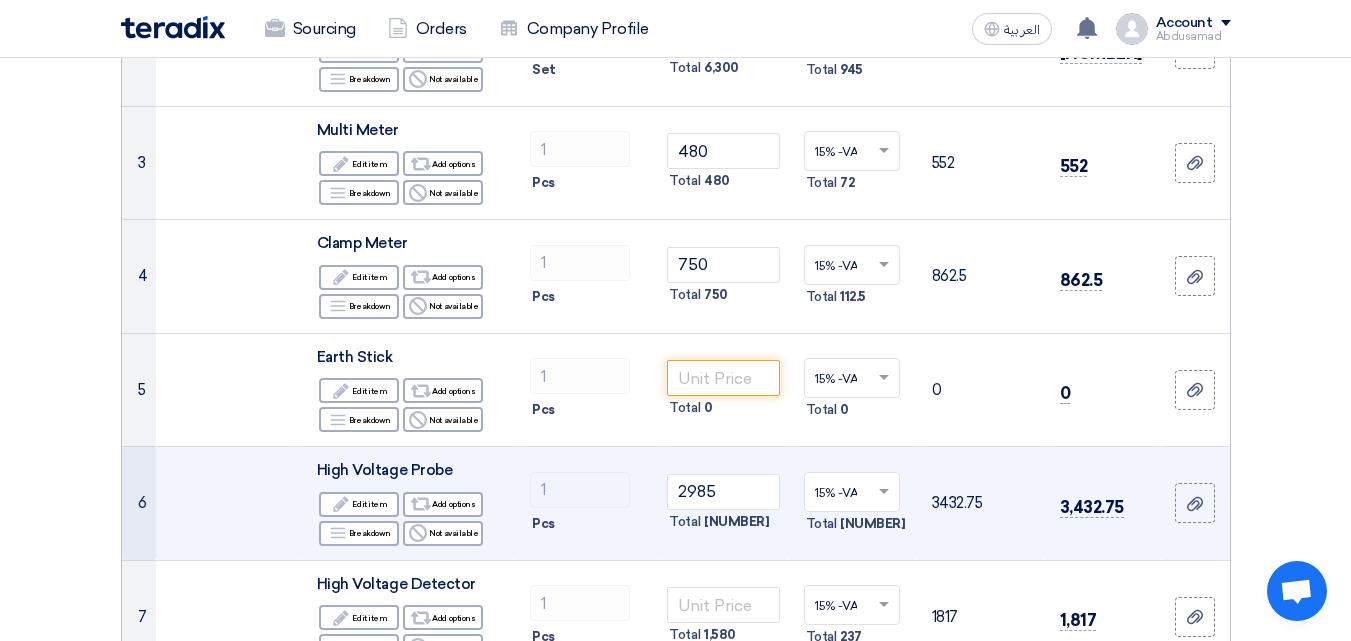 scroll, scrollTop: 500, scrollLeft: 0, axis: vertical 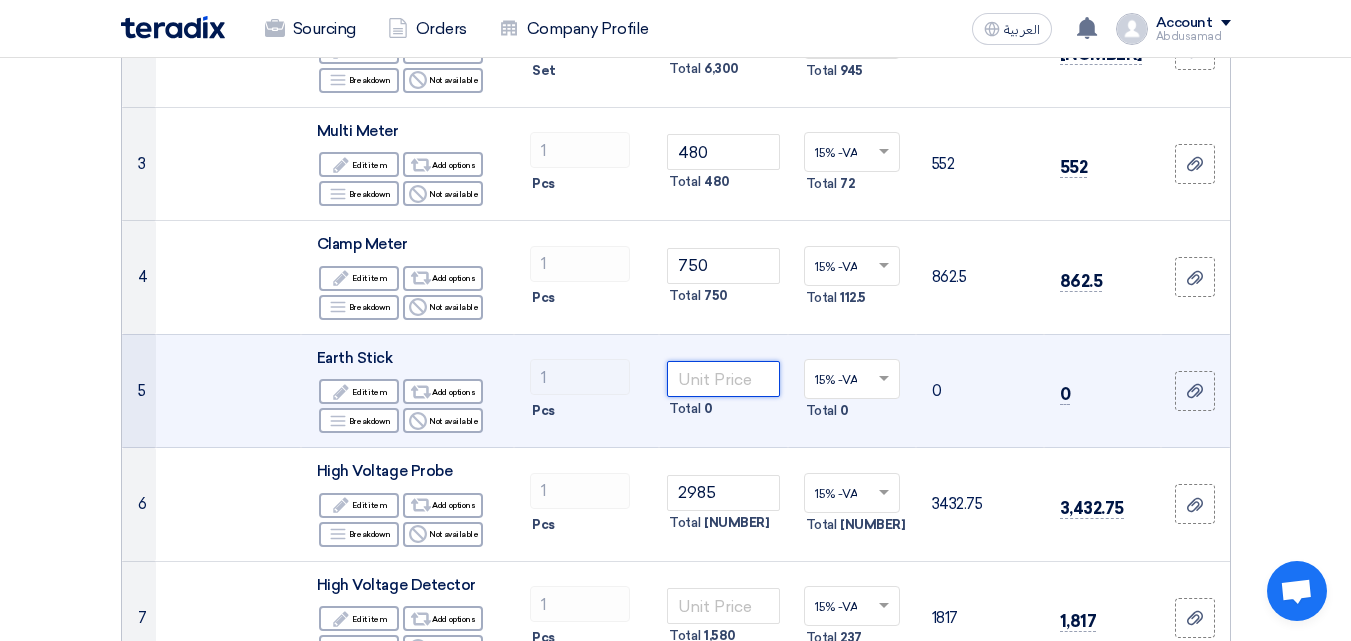 click 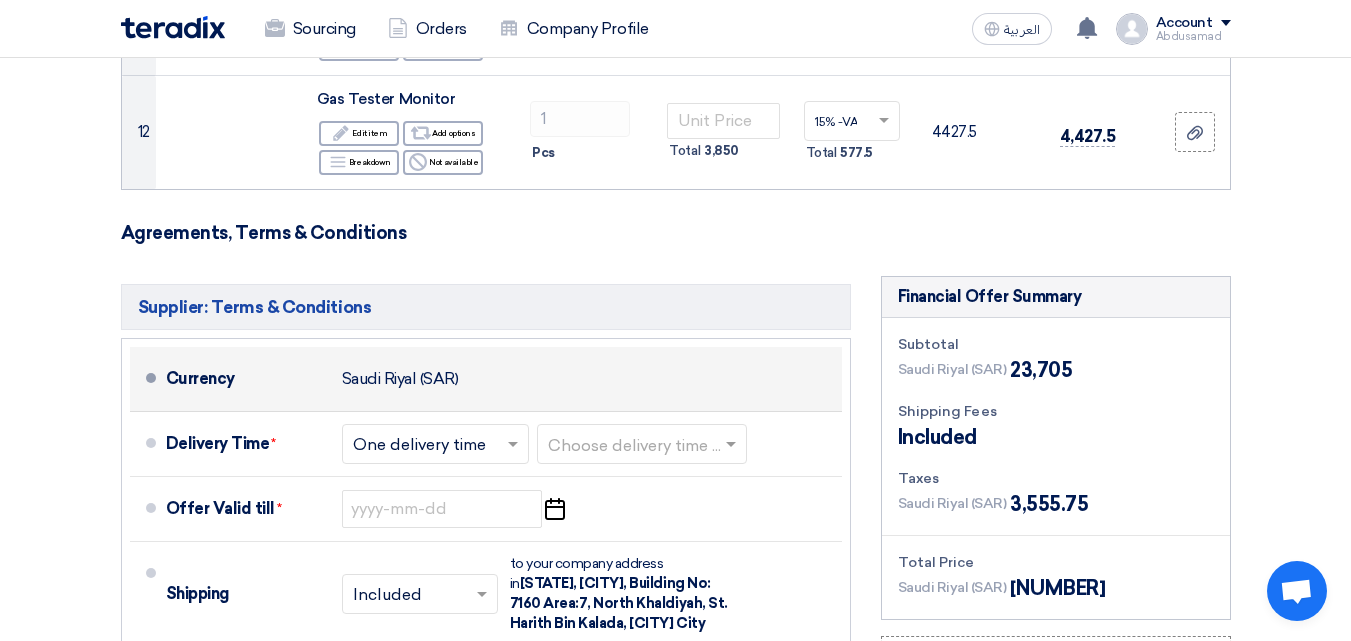 scroll, scrollTop: 1600, scrollLeft: 0, axis: vertical 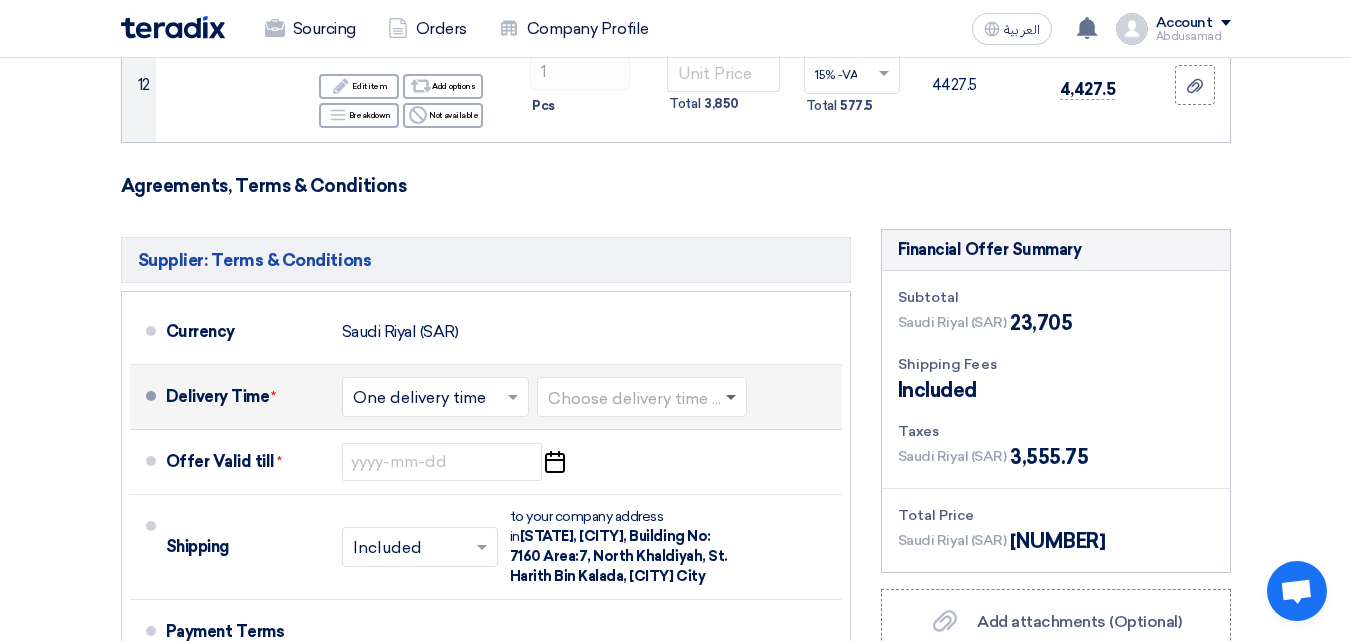 click 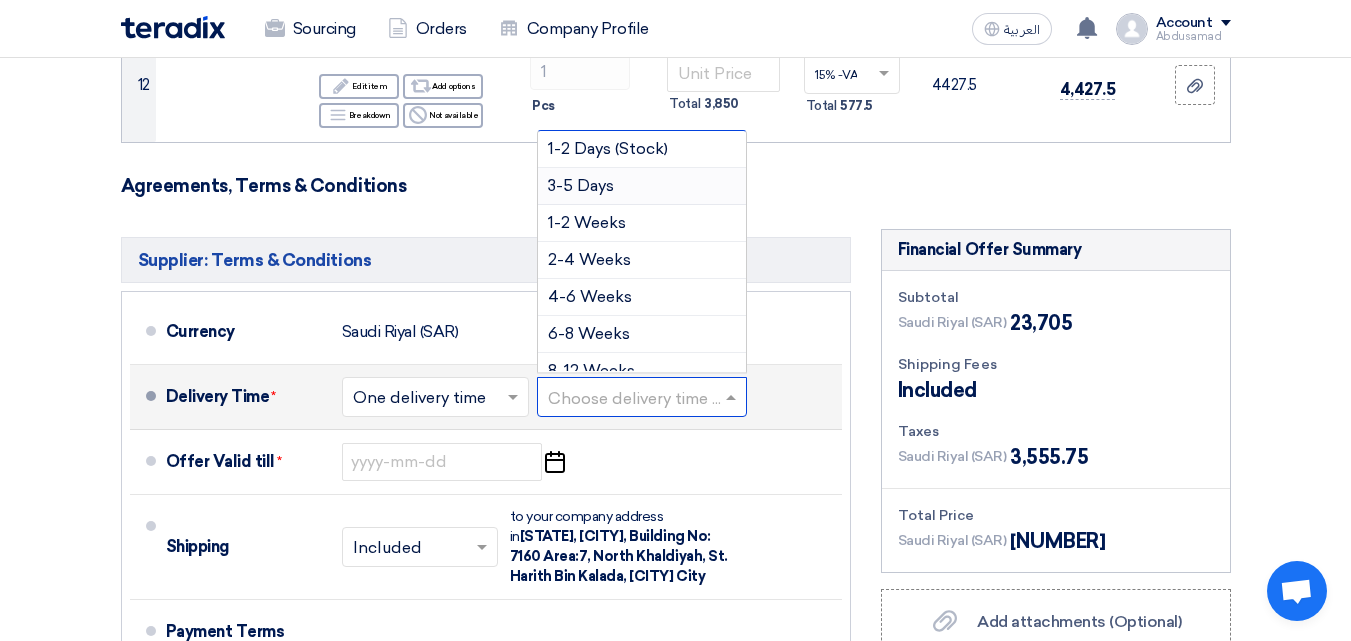 drag, startPoint x: 631, startPoint y: 224, endPoint x: 631, endPoint y: 196, distance: 28 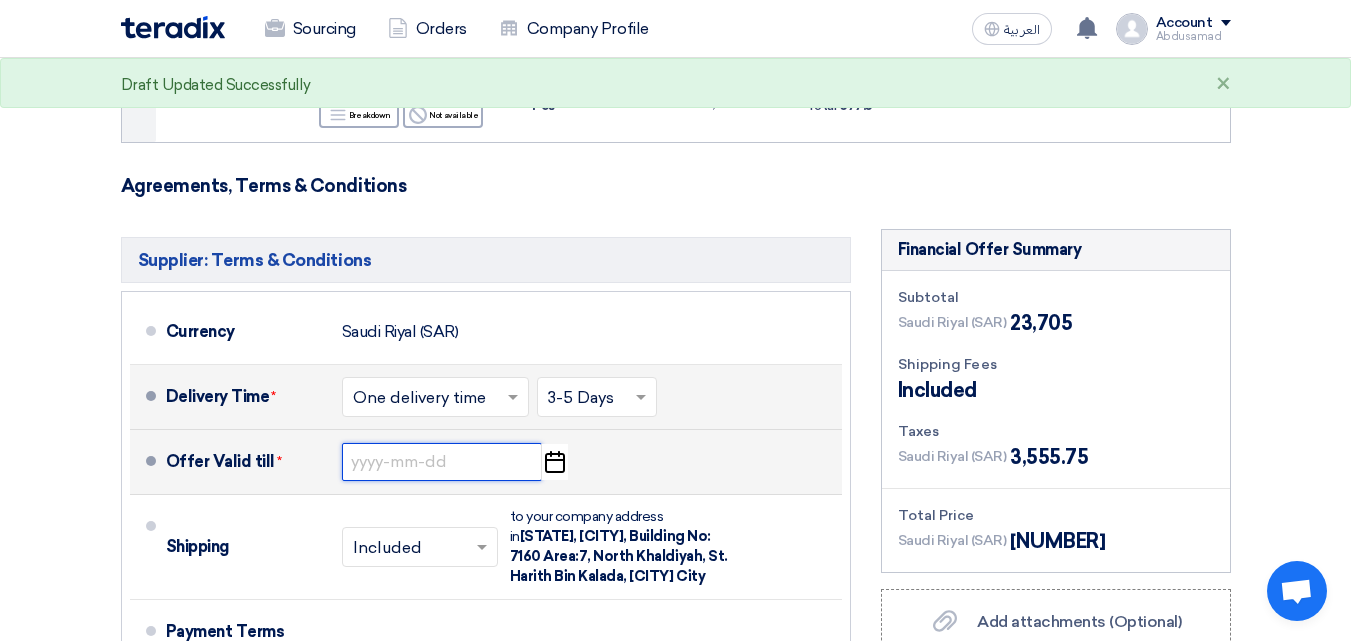click 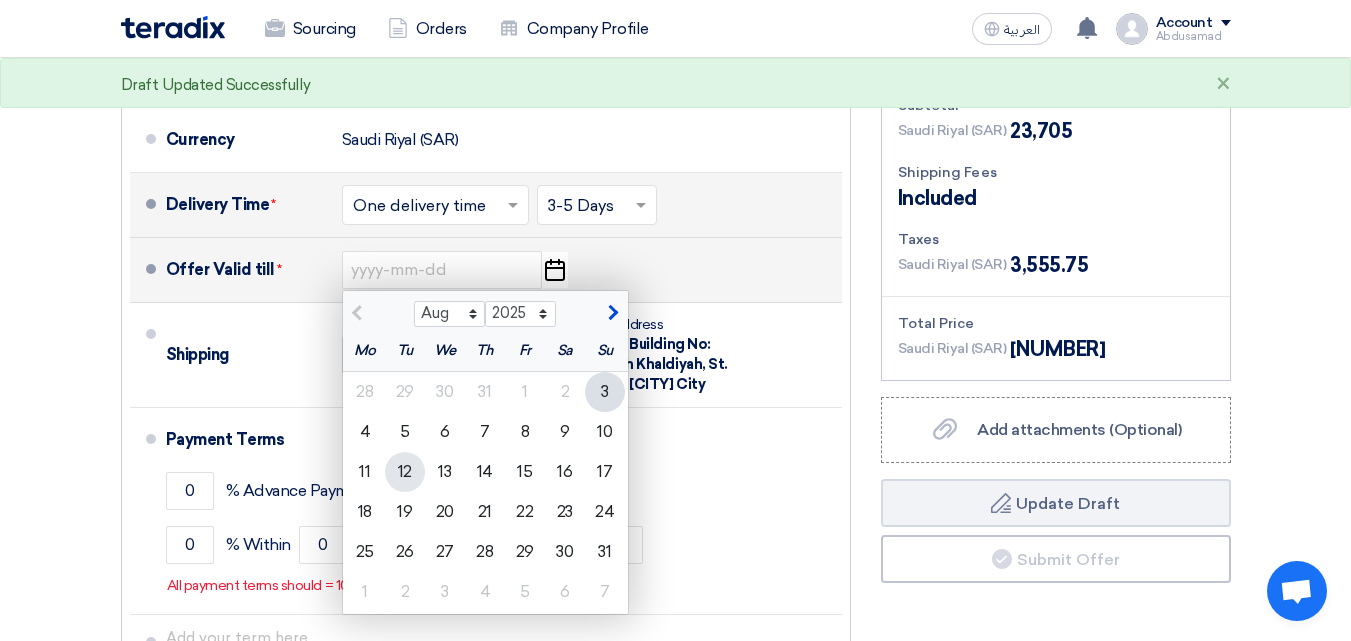 scroll, scrollTop: 1800, scrollLeft: 0, axis: vertical 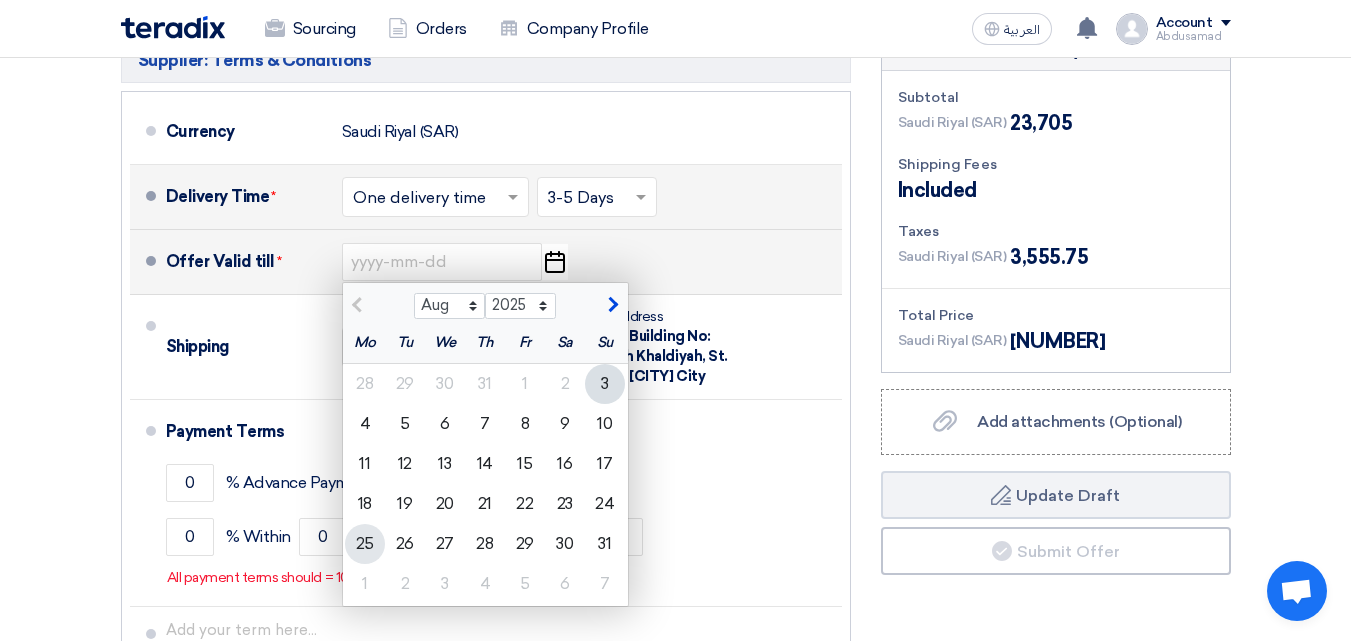 click on "25" 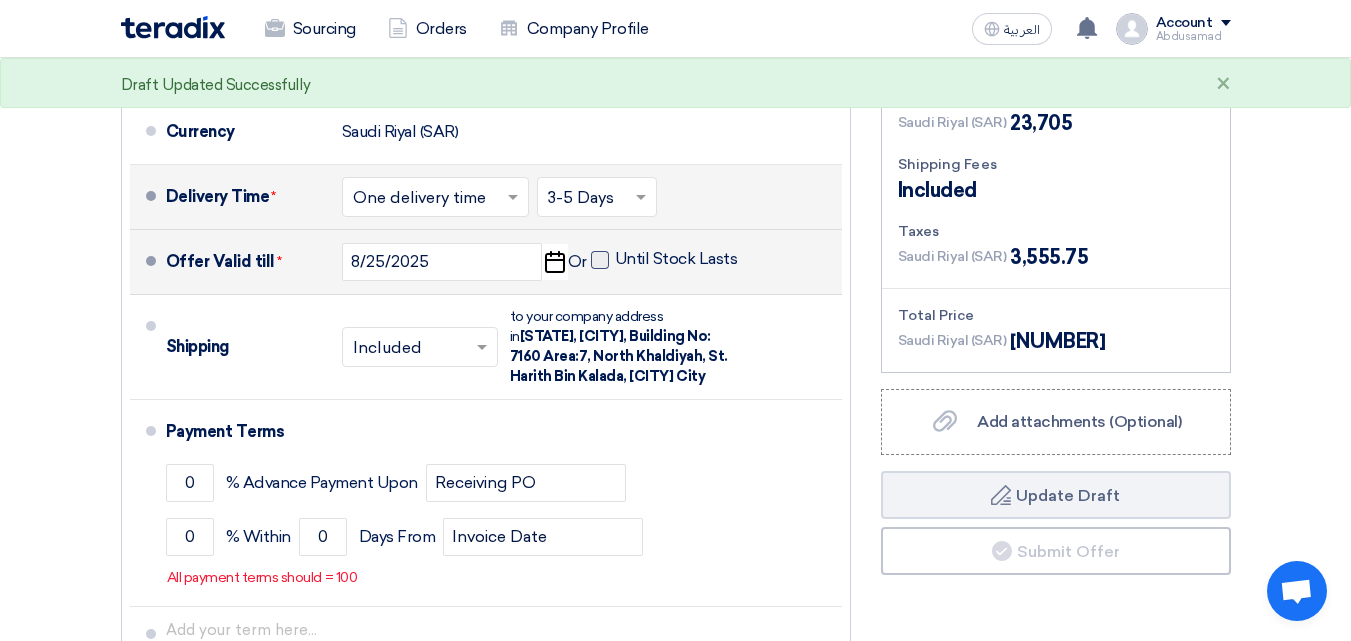 click 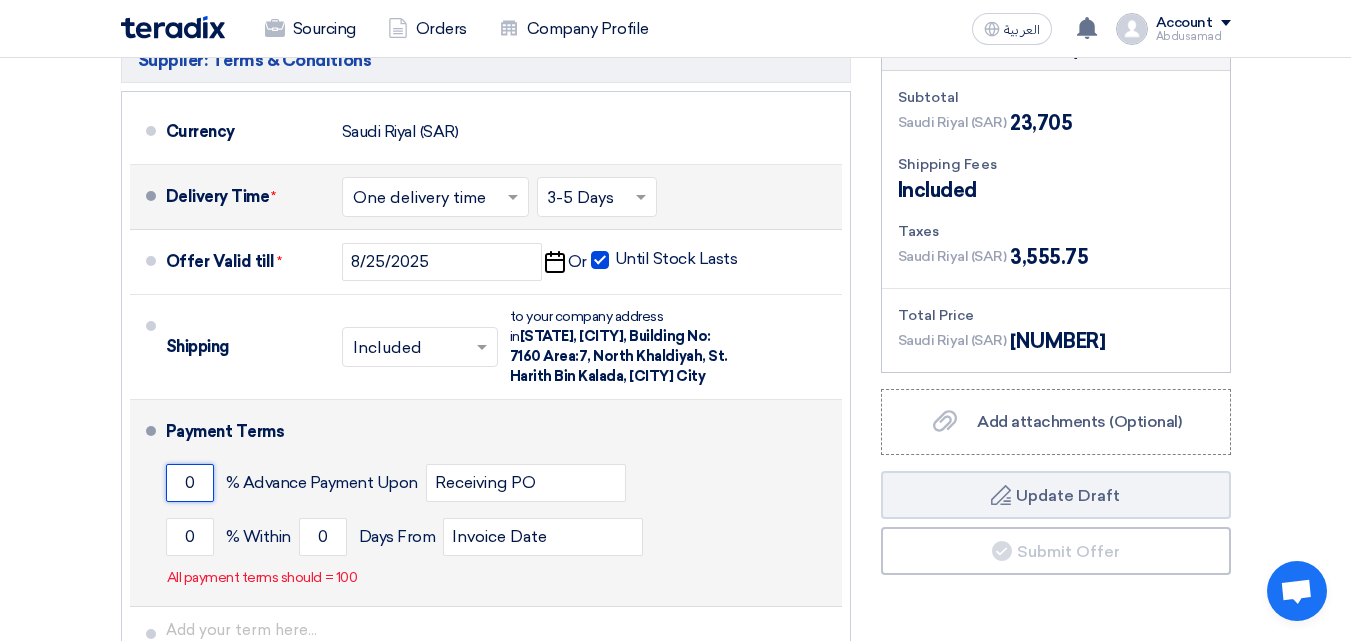 click on "0" 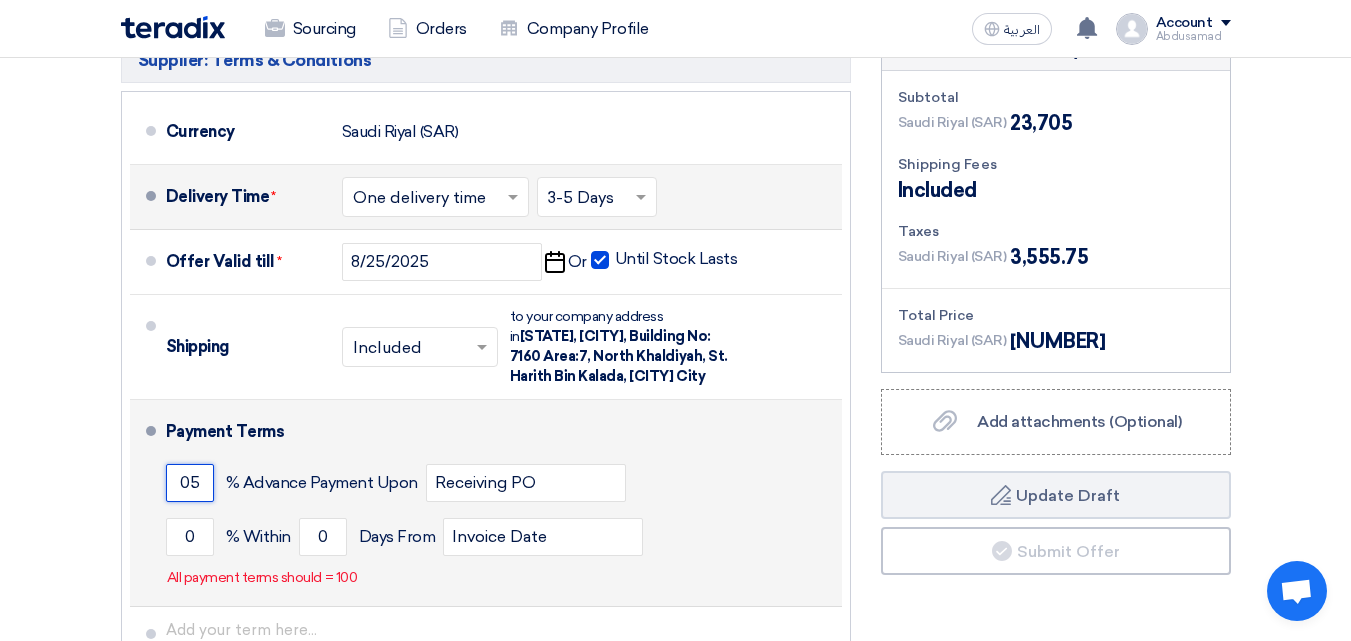 type on "0" 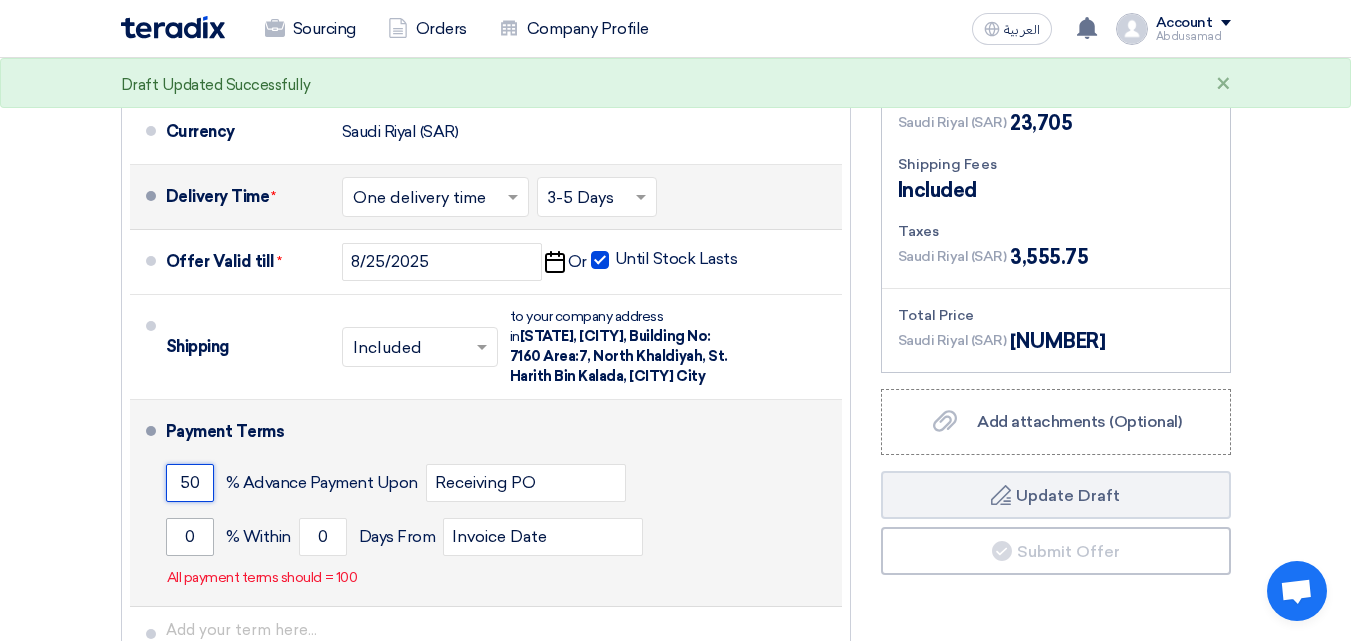 type on "50" 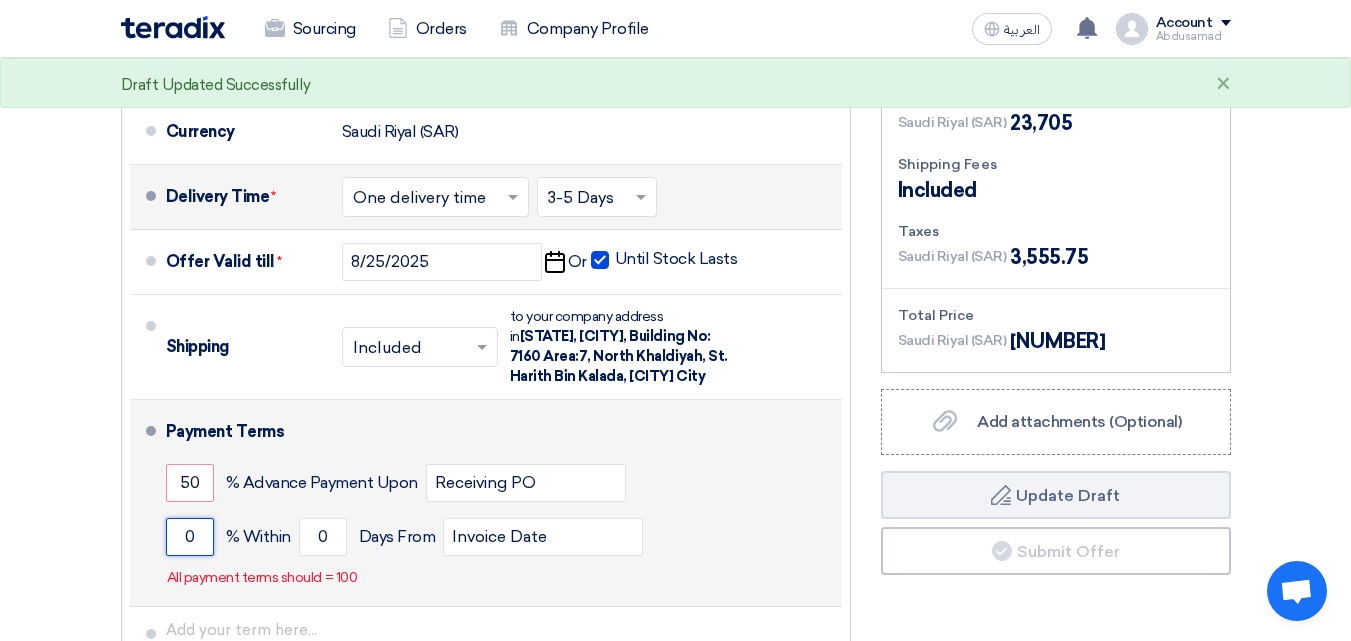 click on "0" 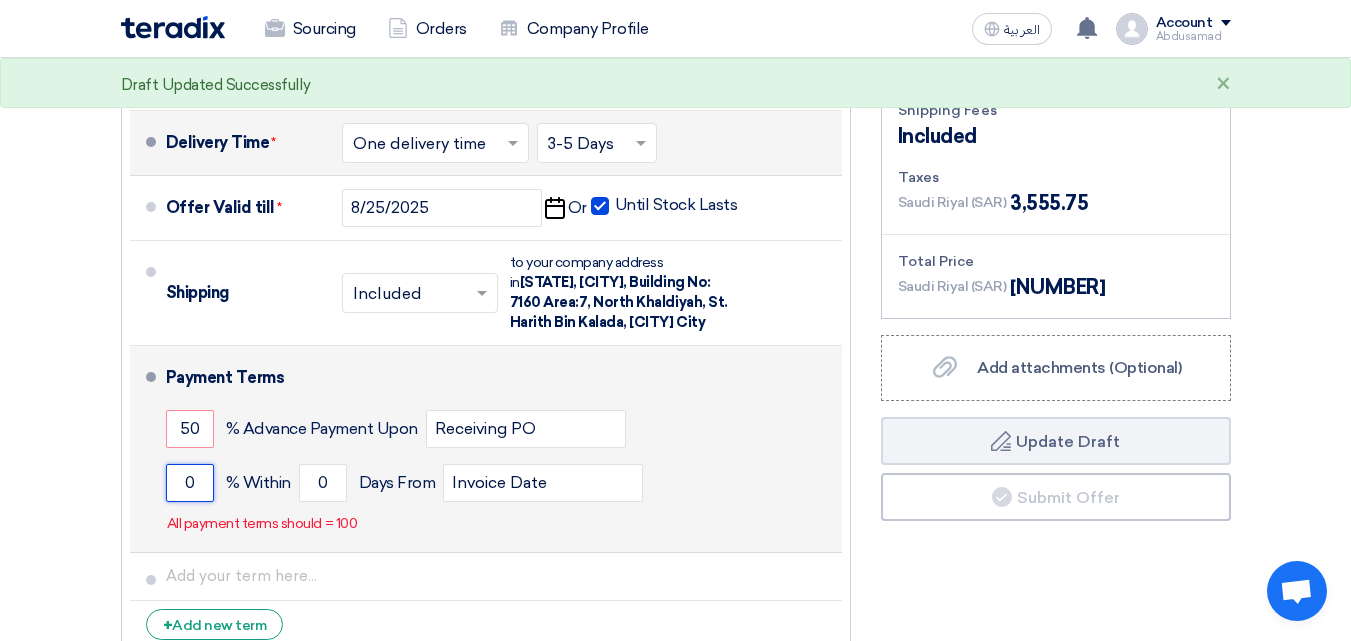 scroll, scrollTop: 1900, scrollLeft: 0, axis: vertical 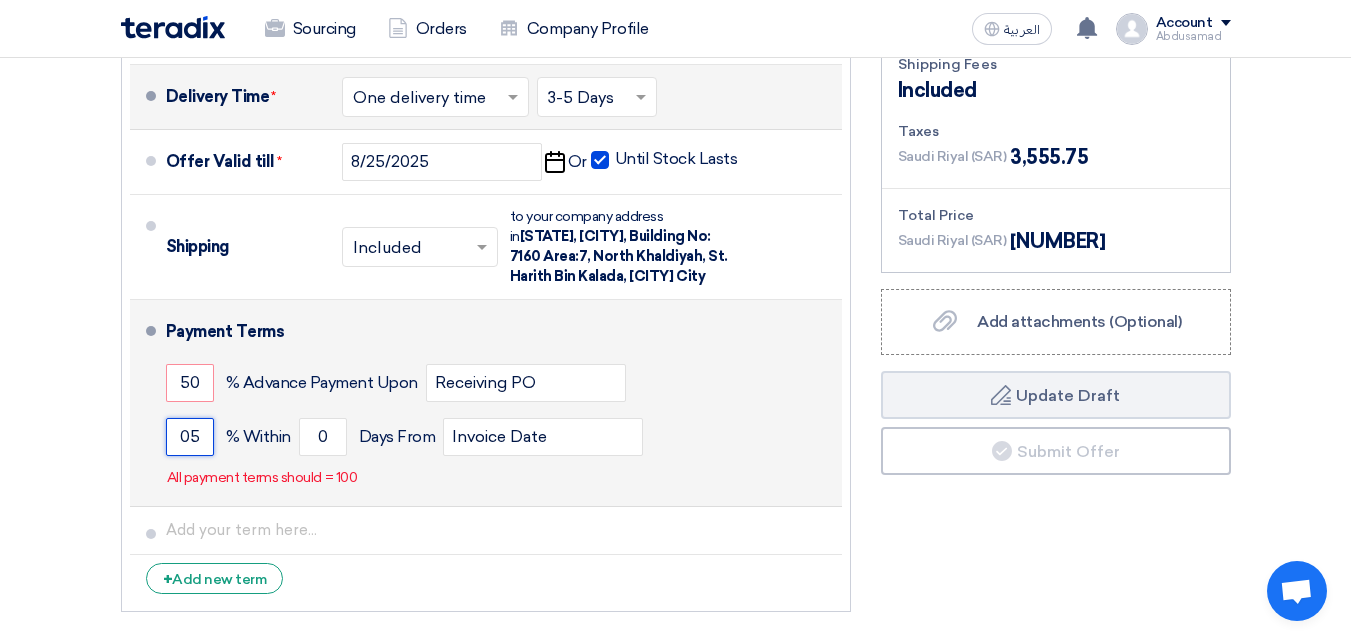 type on "0" 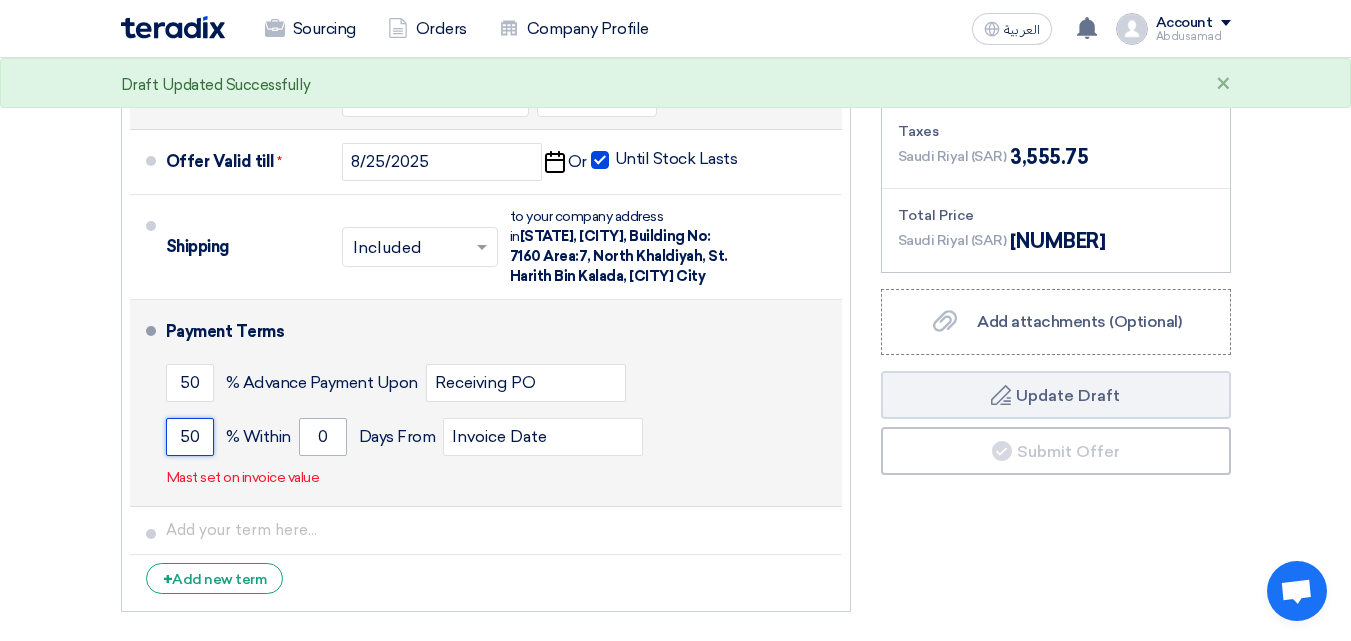 type on "50" 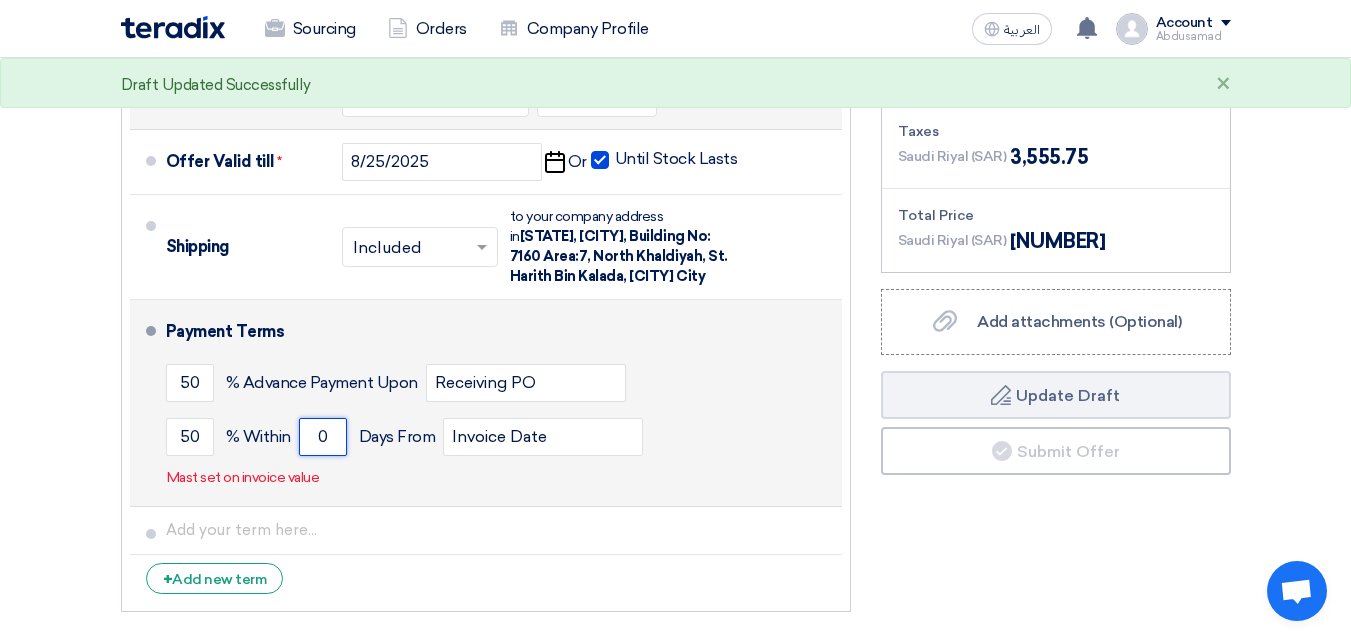 click on "0" 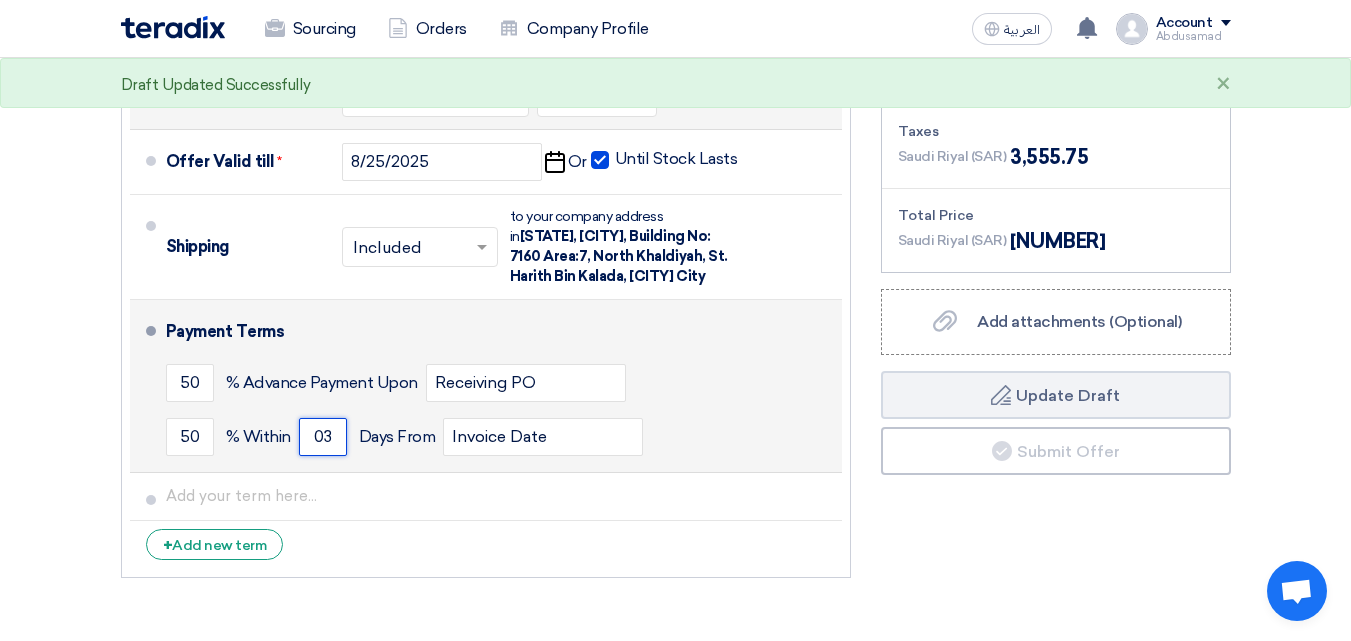 type on "0" 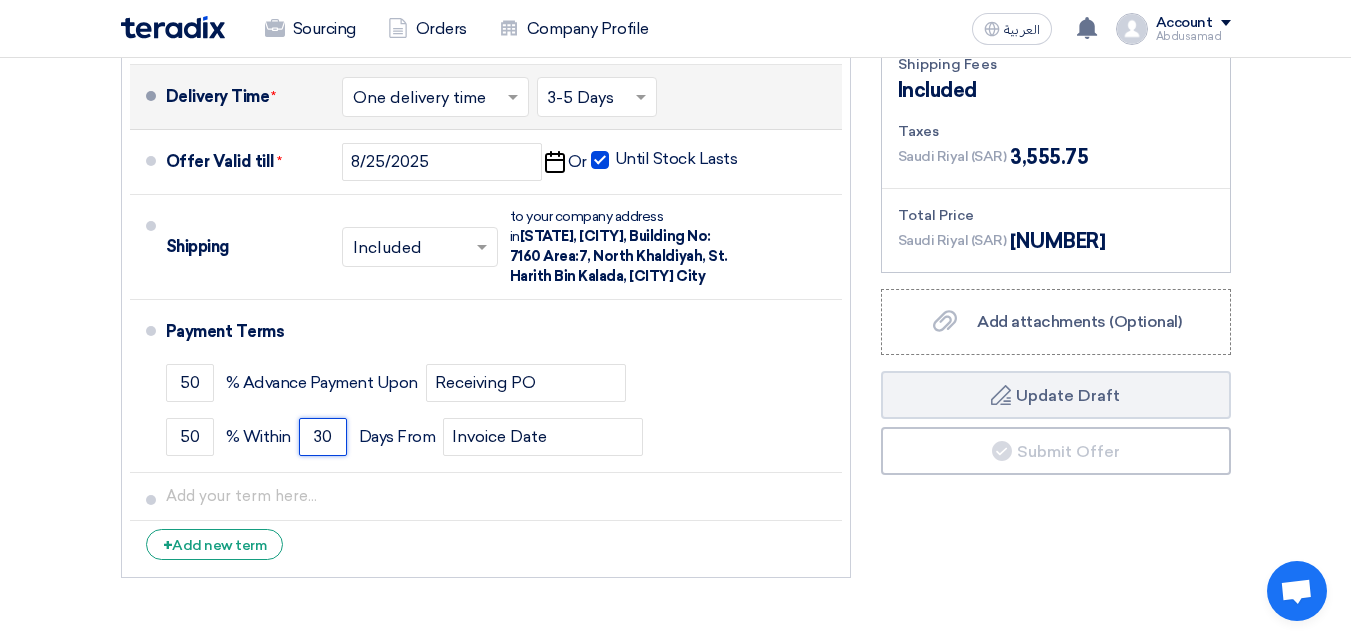 type on "30" 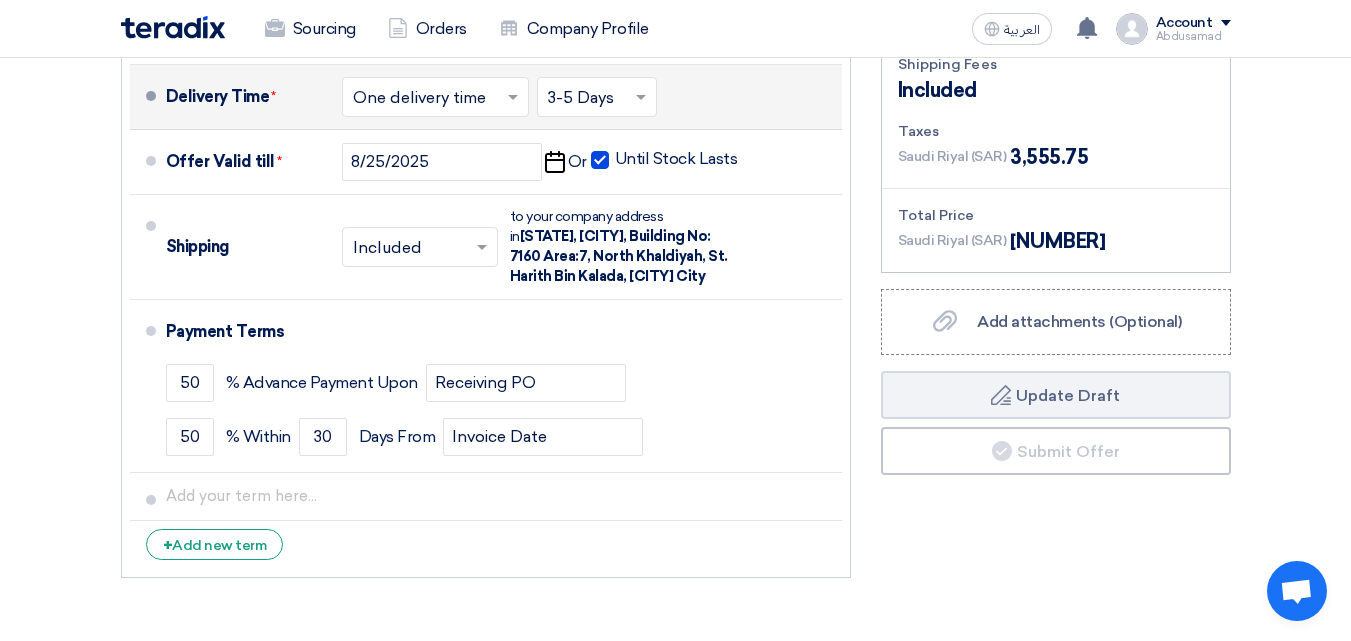 click on "+
Add new term" 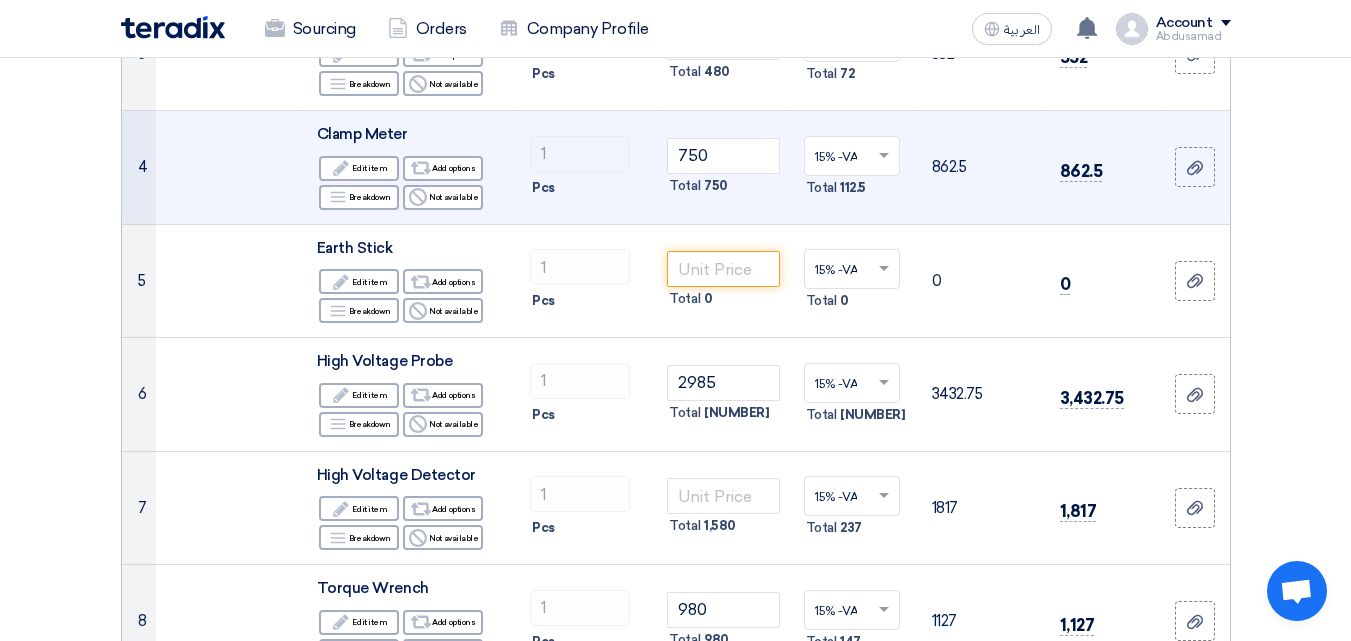scroll, scrollTop: 500, scrollLeft: 0, axis: vertical 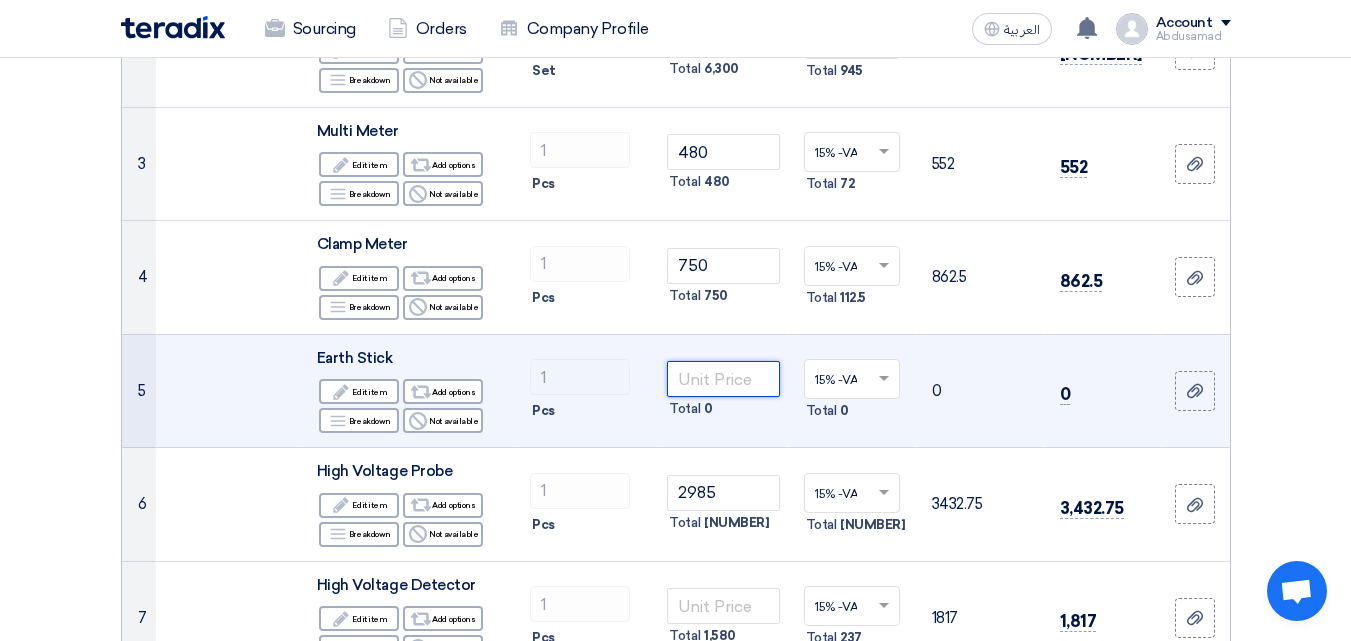 click 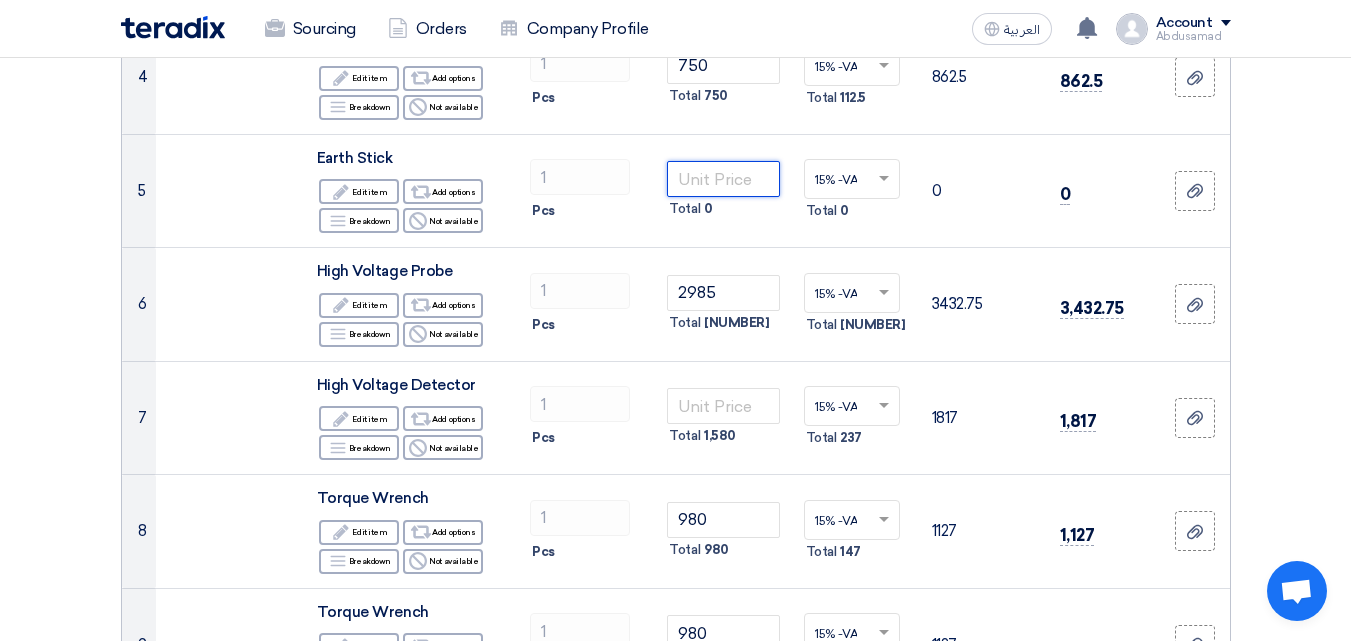scroll, scrollTop: 600, scrollLeft: 0, axis: vertical 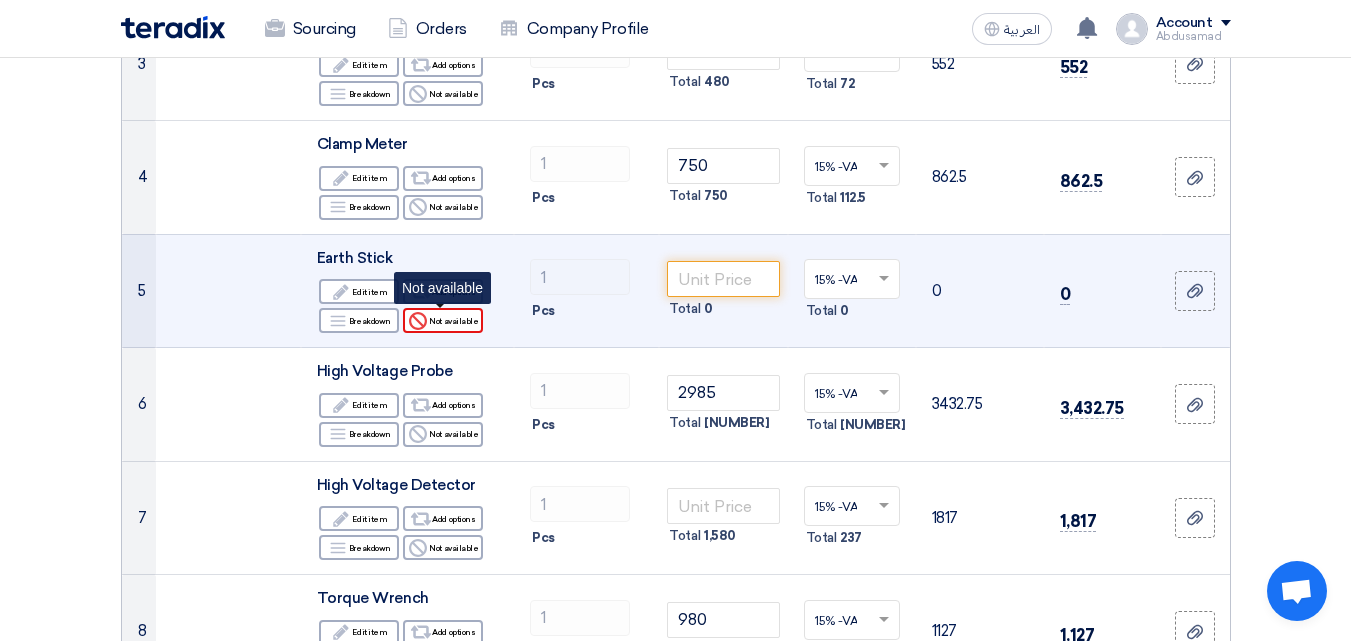 click on "Reject
Not available" 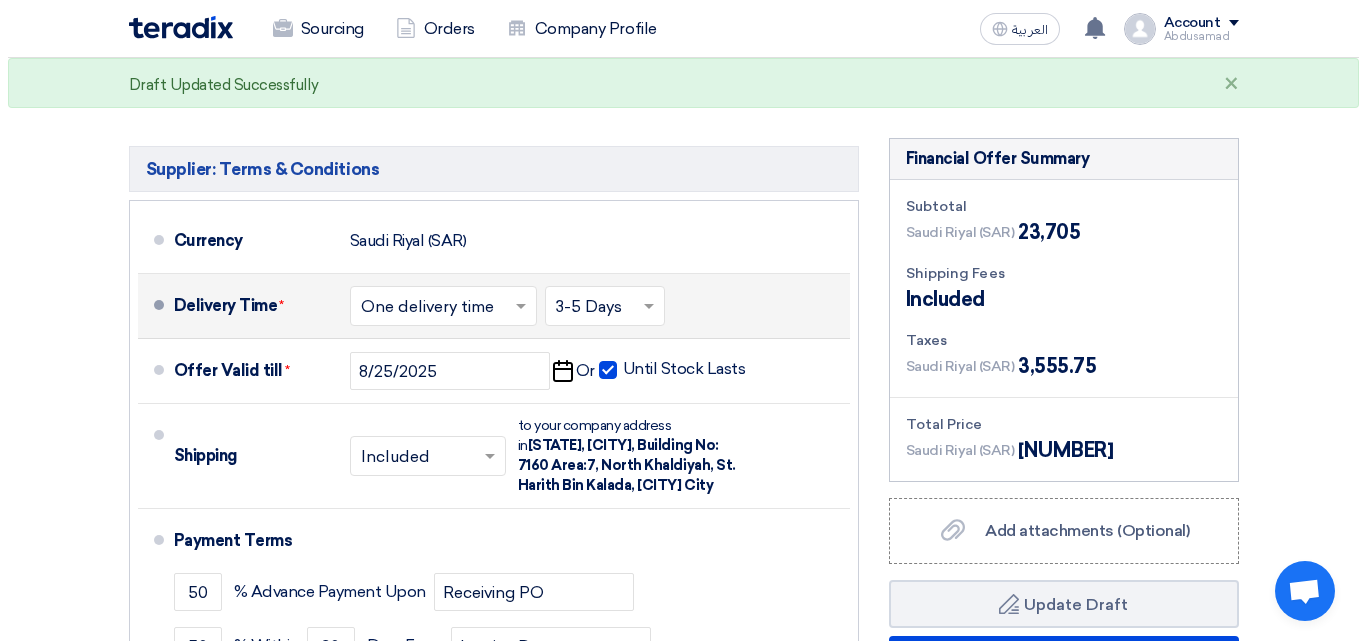 scroll, scrollTop: 2000, scrollLeft: 0, axis: vertical 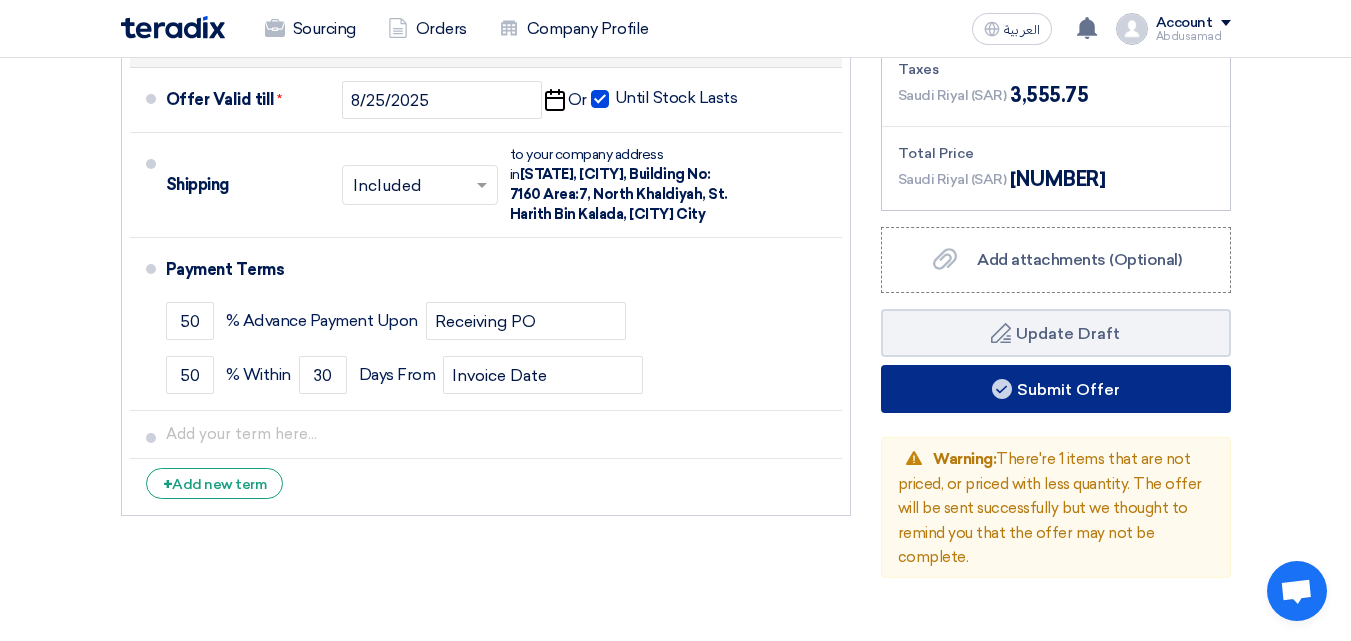 click on "Submit Offer" 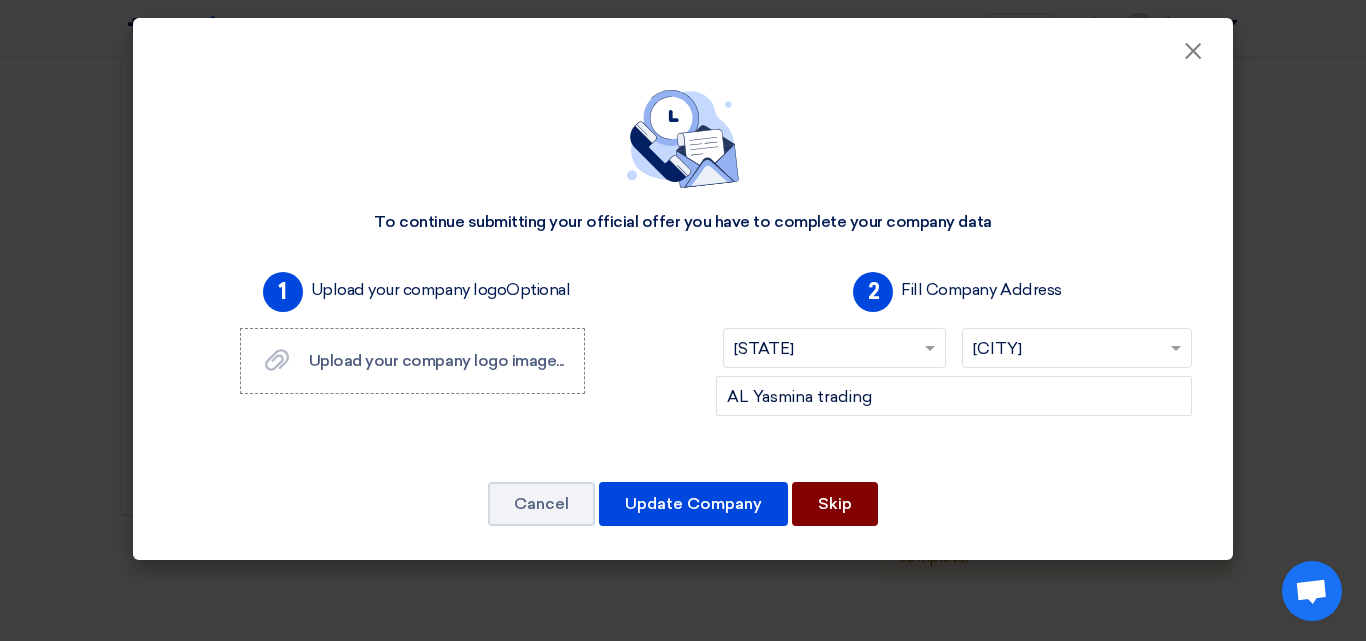 click on "Skip" 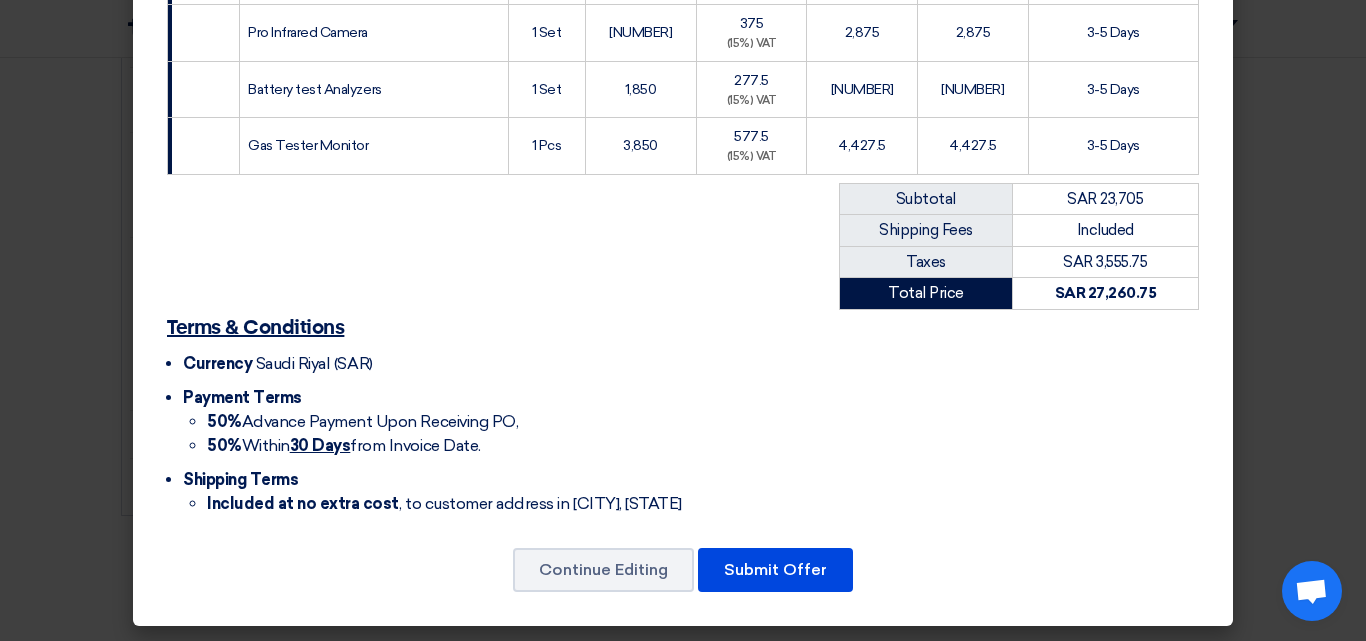 scroll, scrollTop: 876, scrollLeft: 0, axis: vertical 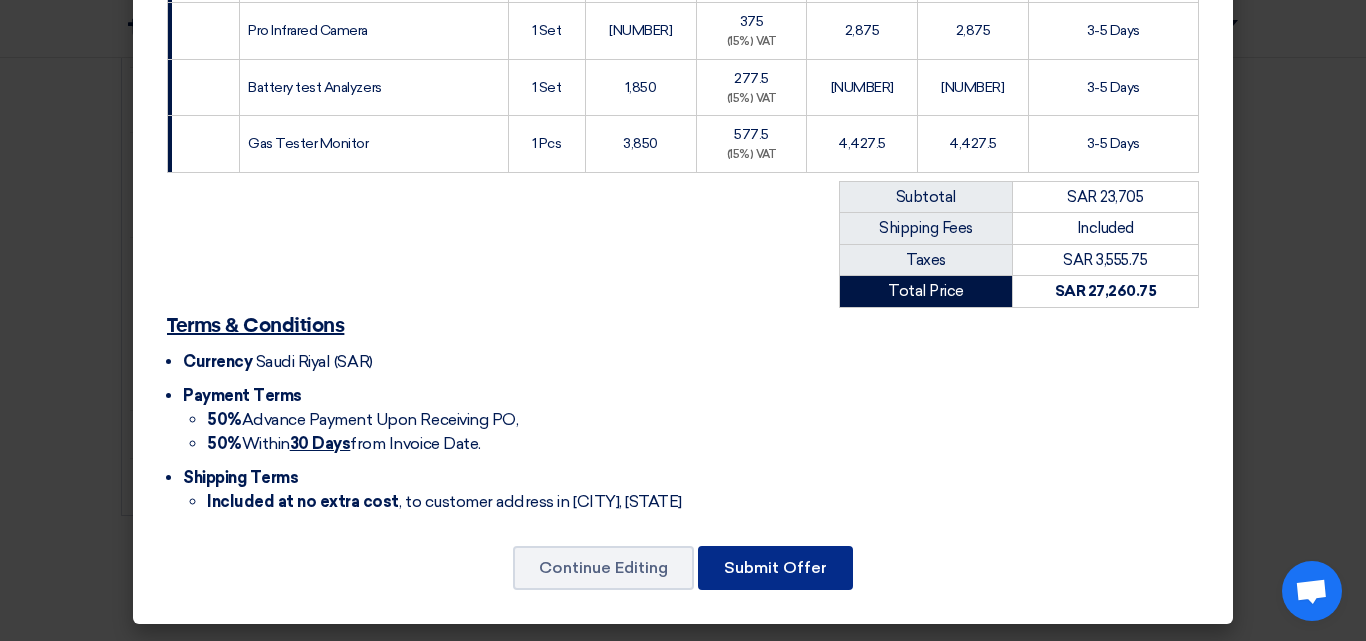 click on "Submit Offer" 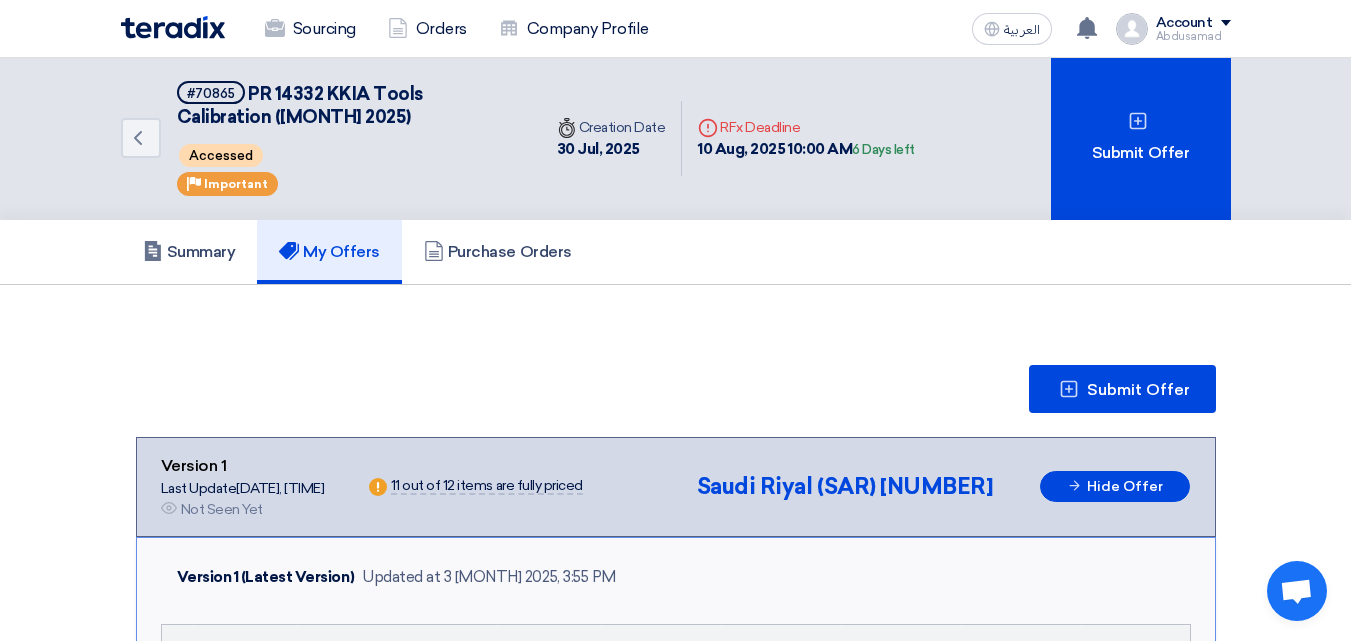 scroll, scrollTop: 0, scrollLeft: 0, axis: both 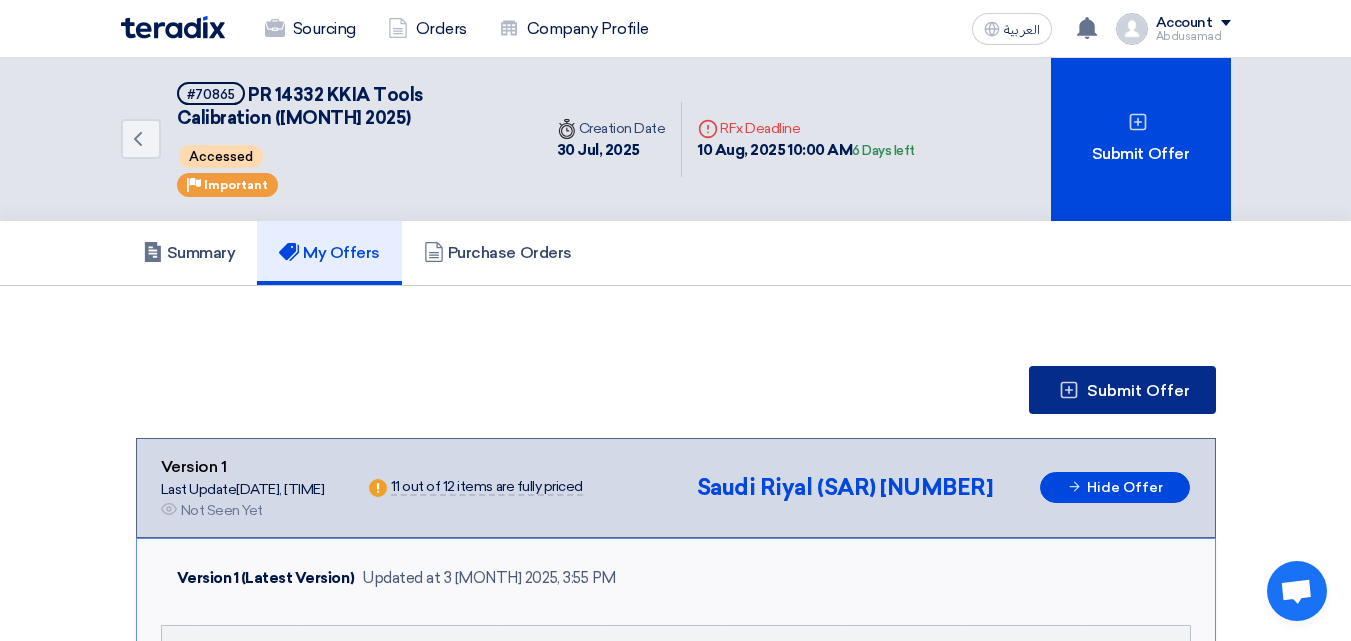 click on "Submit Offer" 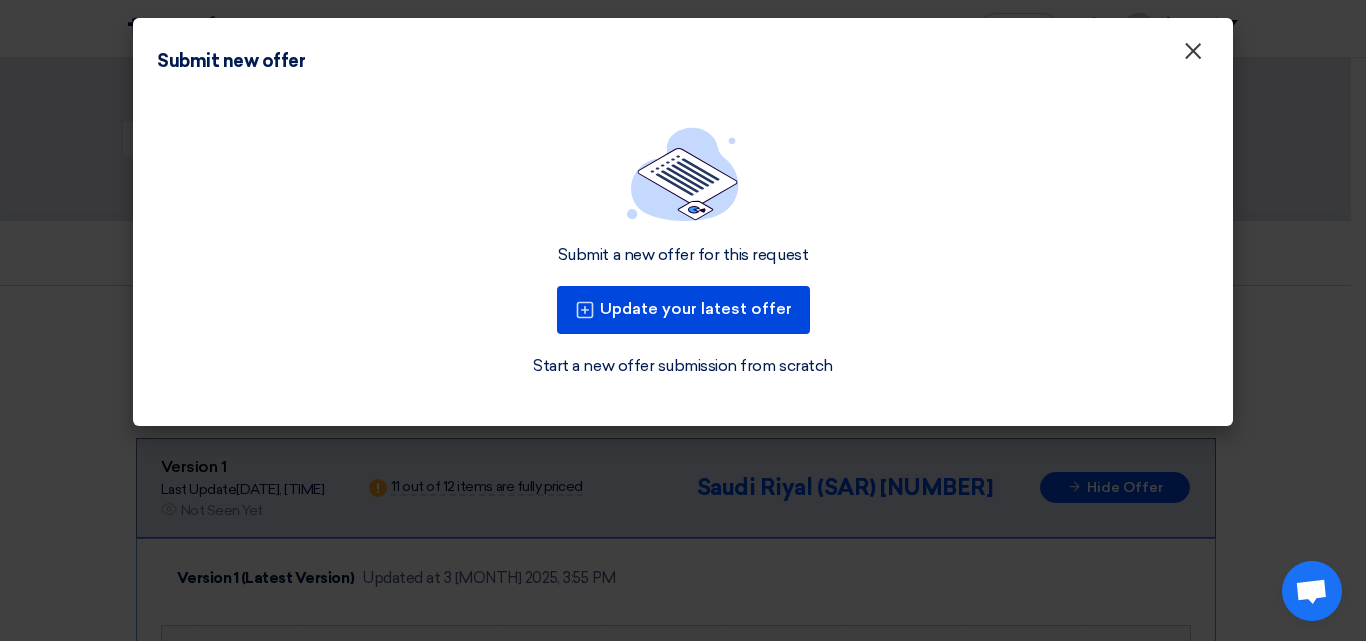 click on "×" 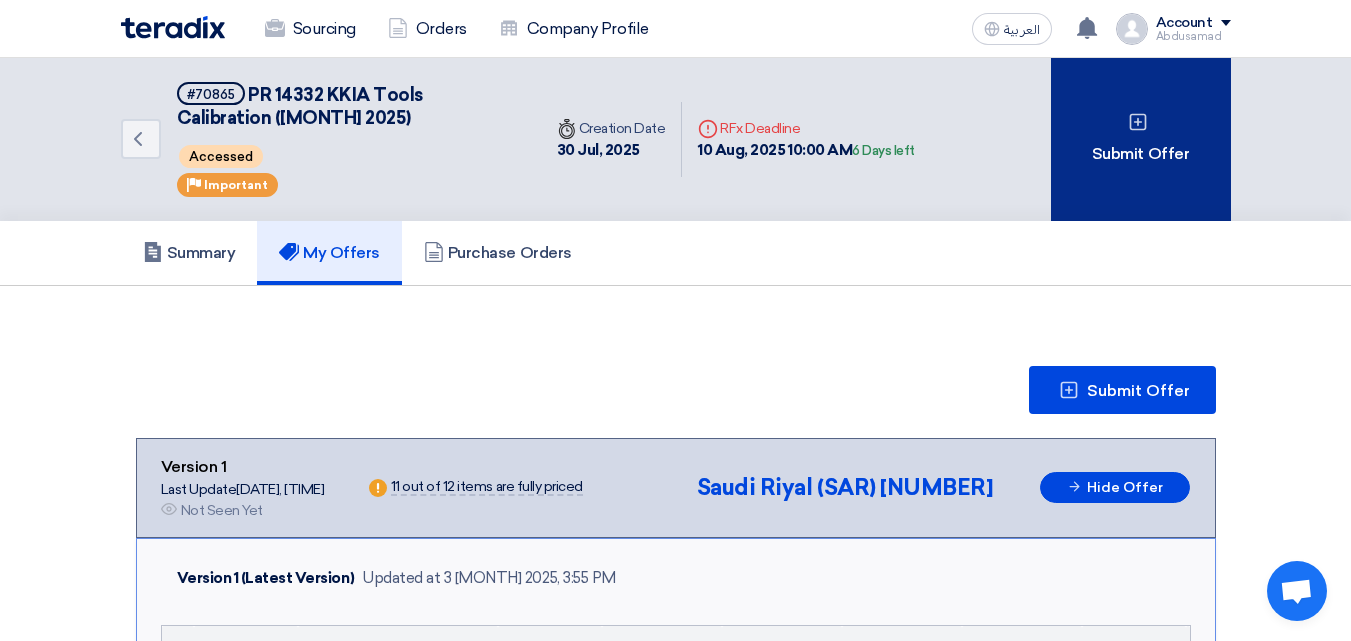 click on "Submit Offer" 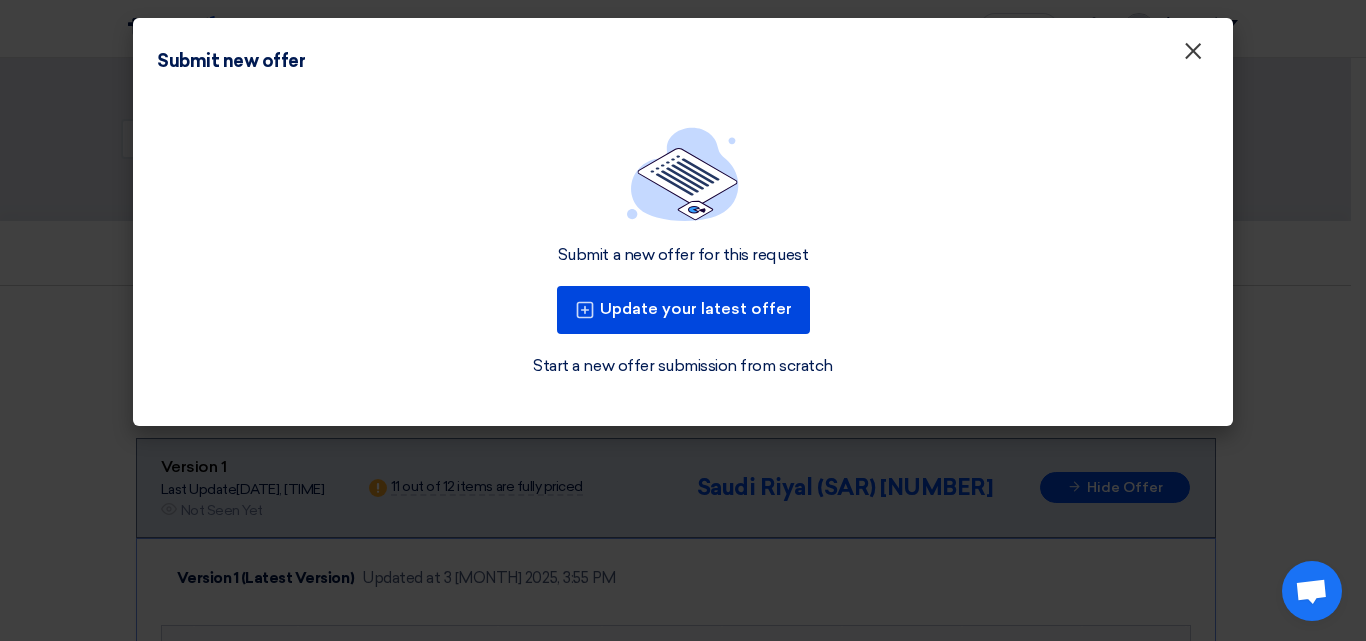 click on "×" 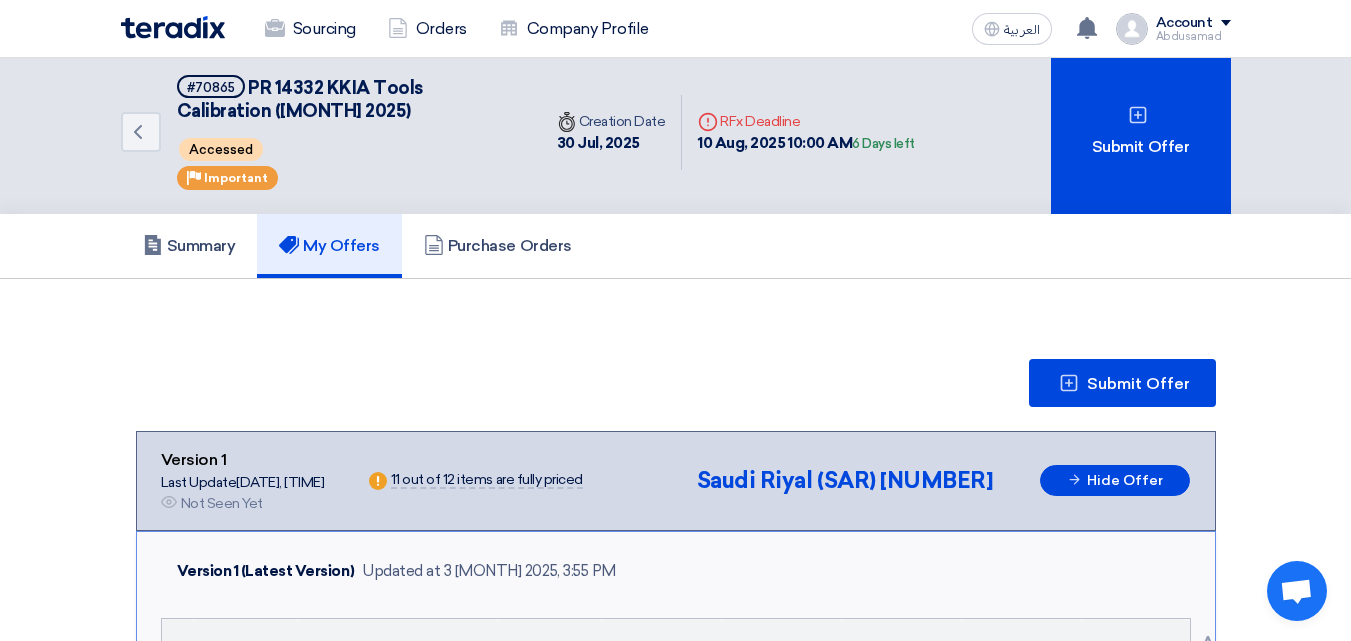 scroll, scrollTop: 0, scrollLeft: 0, axis: both 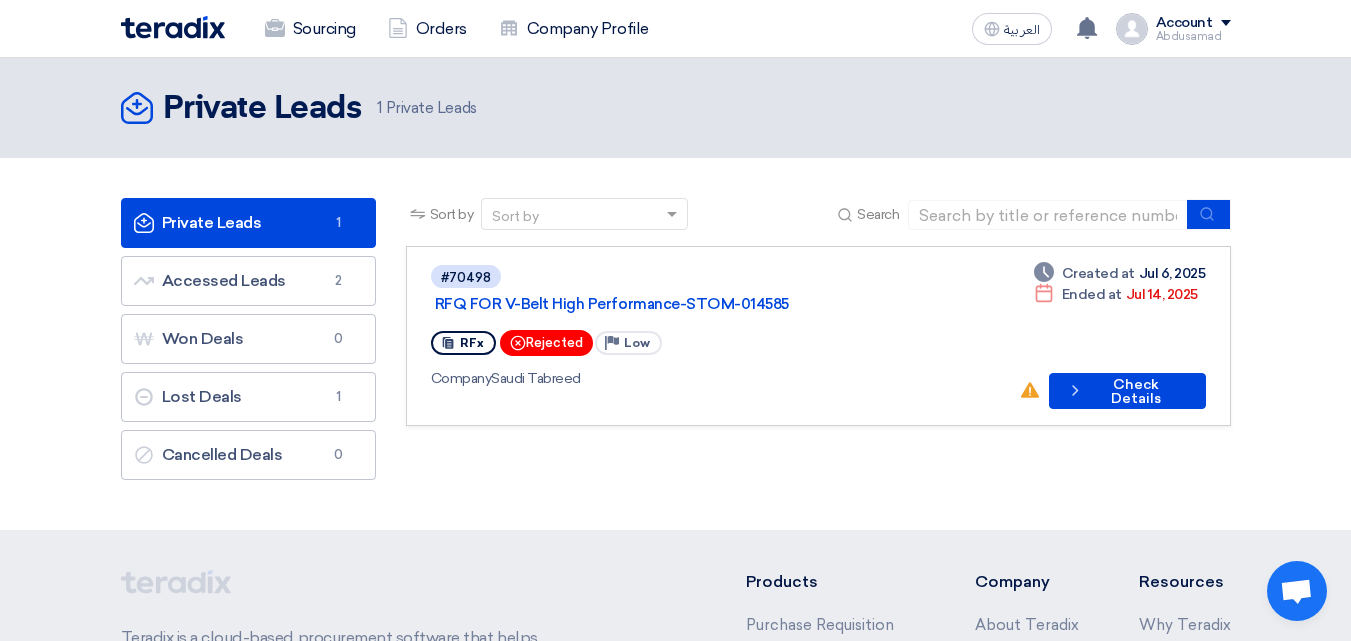 click on "Private Leads
Private Leads
1" 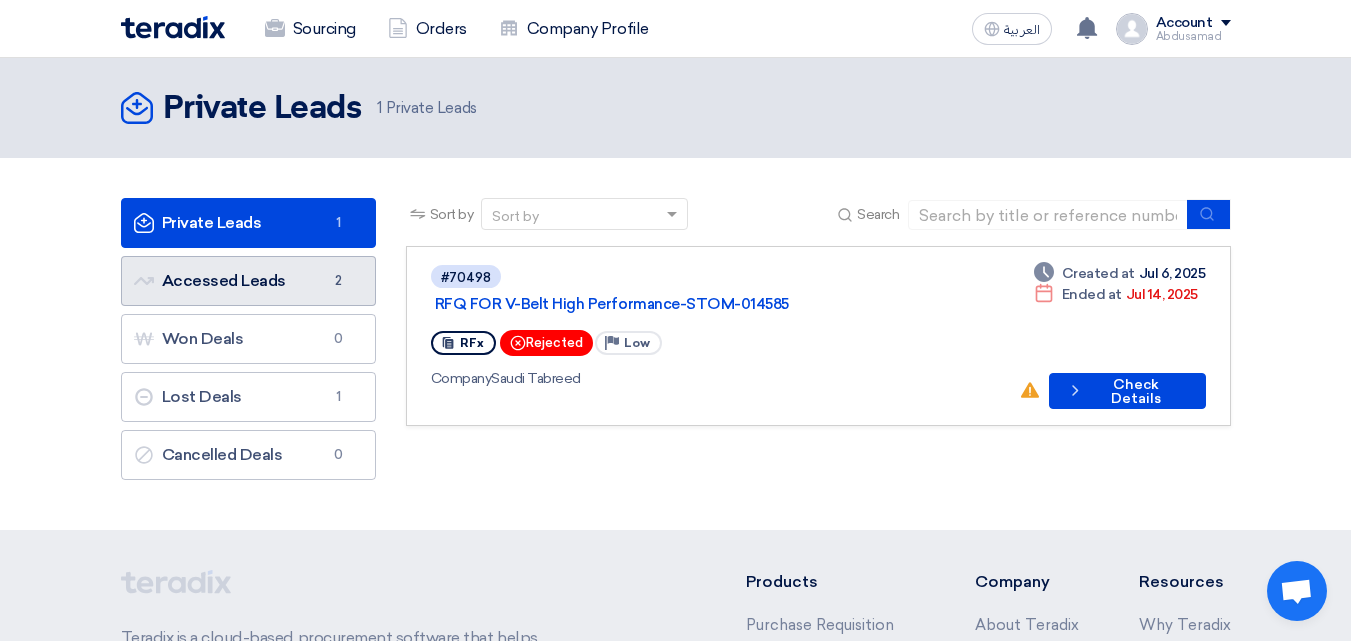 click on "Accessed Leads
Accessed Leads
2" 